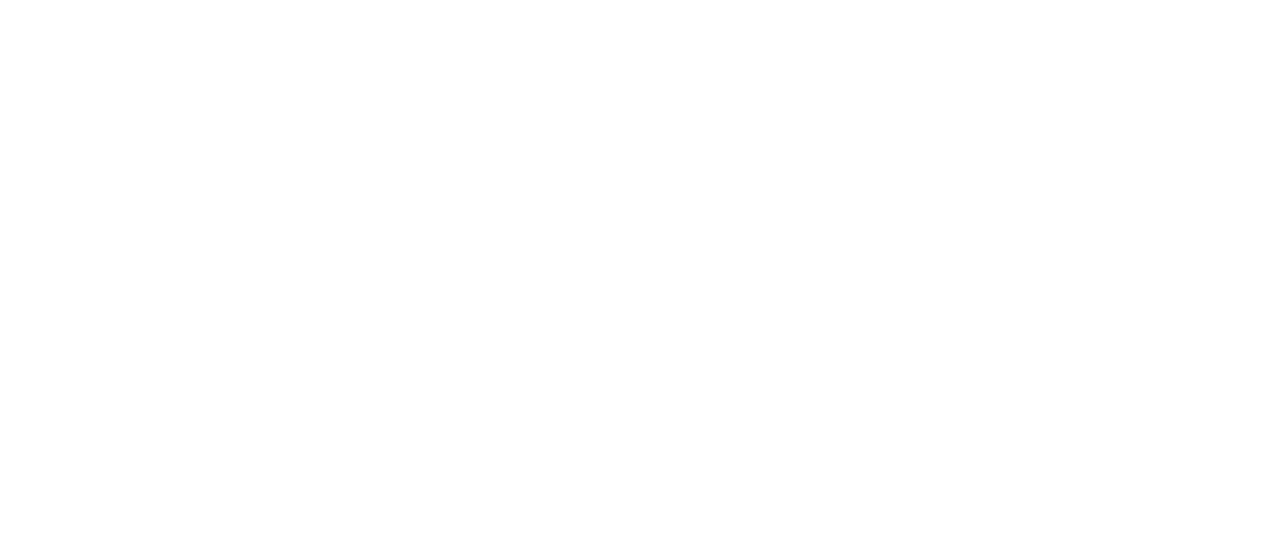 scroll, scrollTop: 0, scrollLeft: 0, axis: both 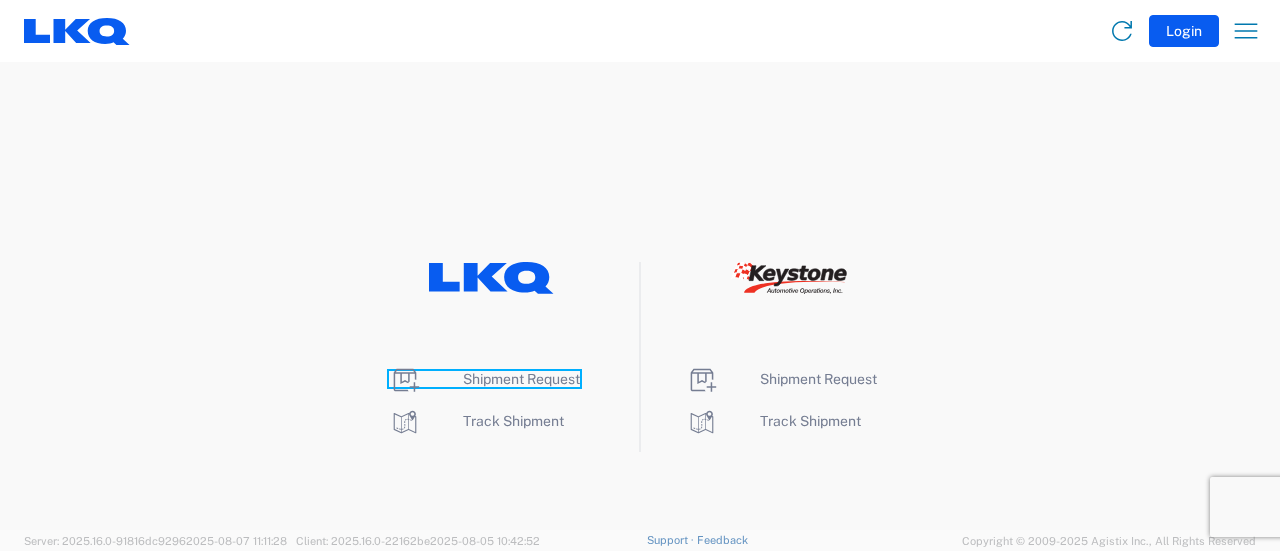 click on "Shipment Request" 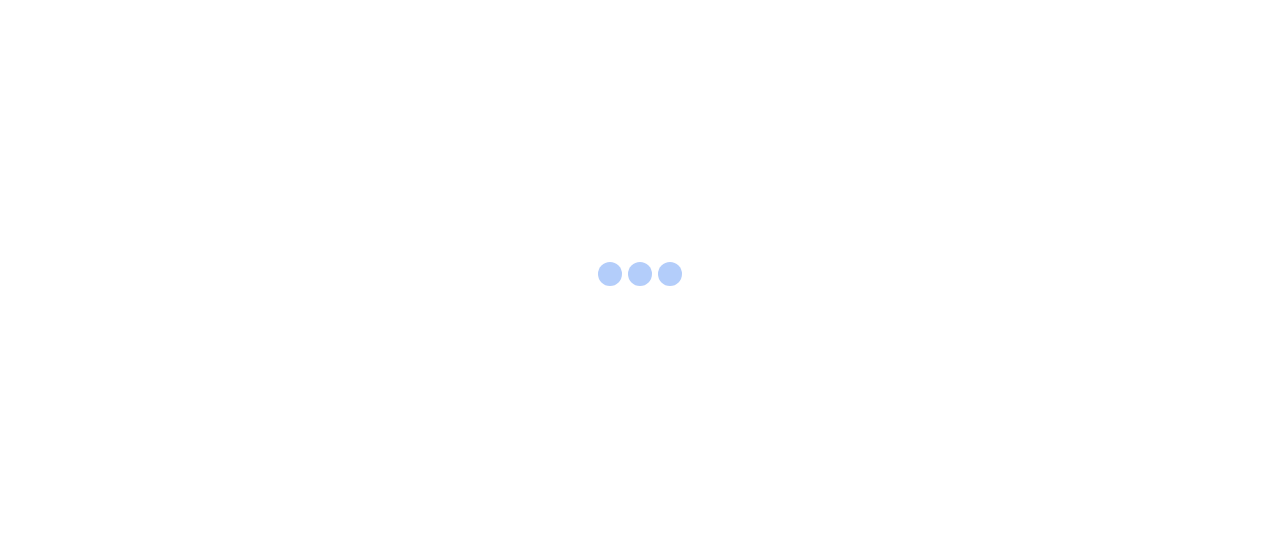 scroll, scrollTop: 0, scrollLeft: 0, axis: both 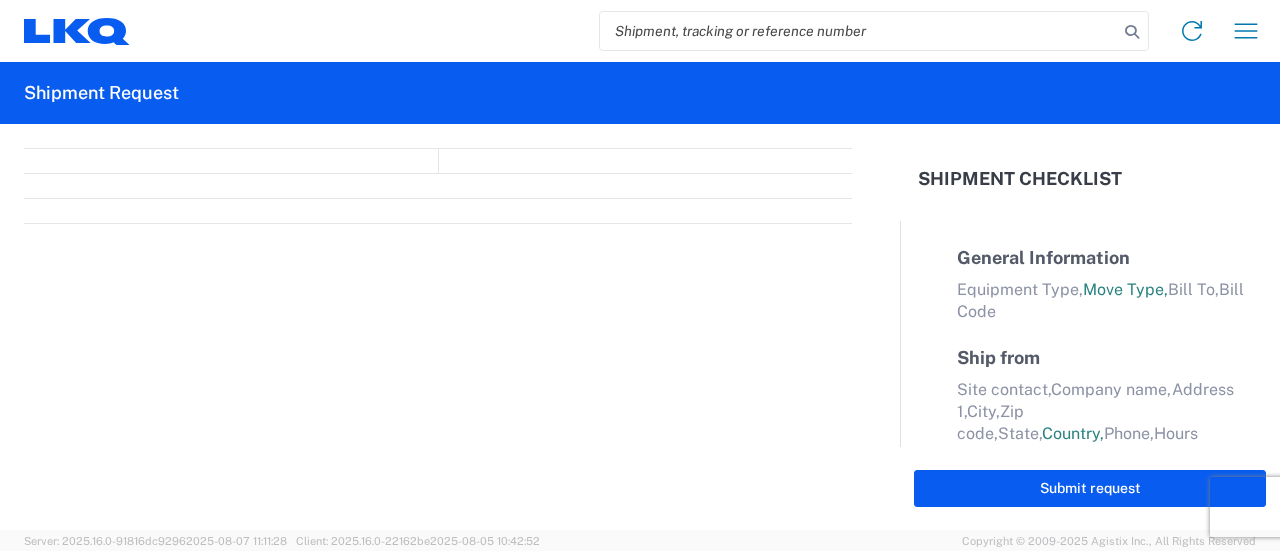 select on "FULL" 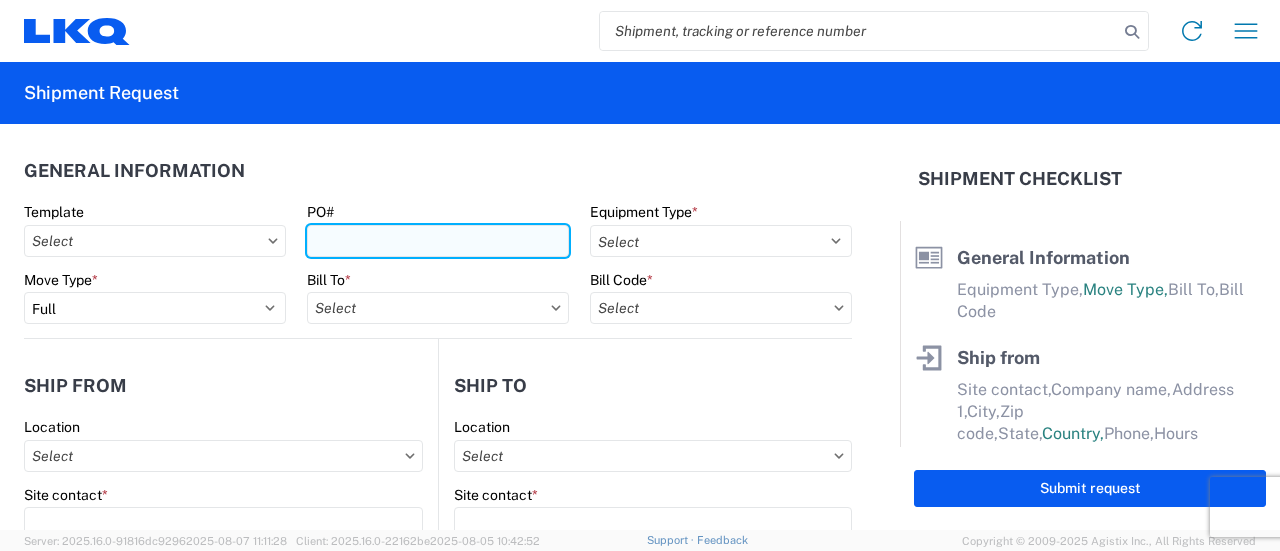 paste on "ONT-GPS 113" 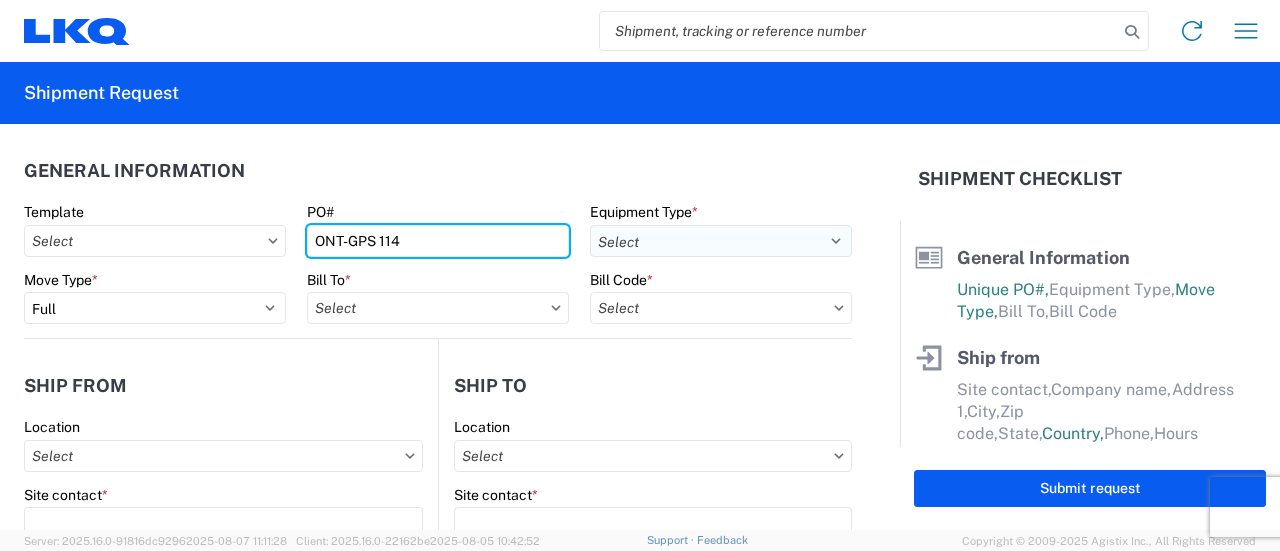 type on "ONT-GPS 114" 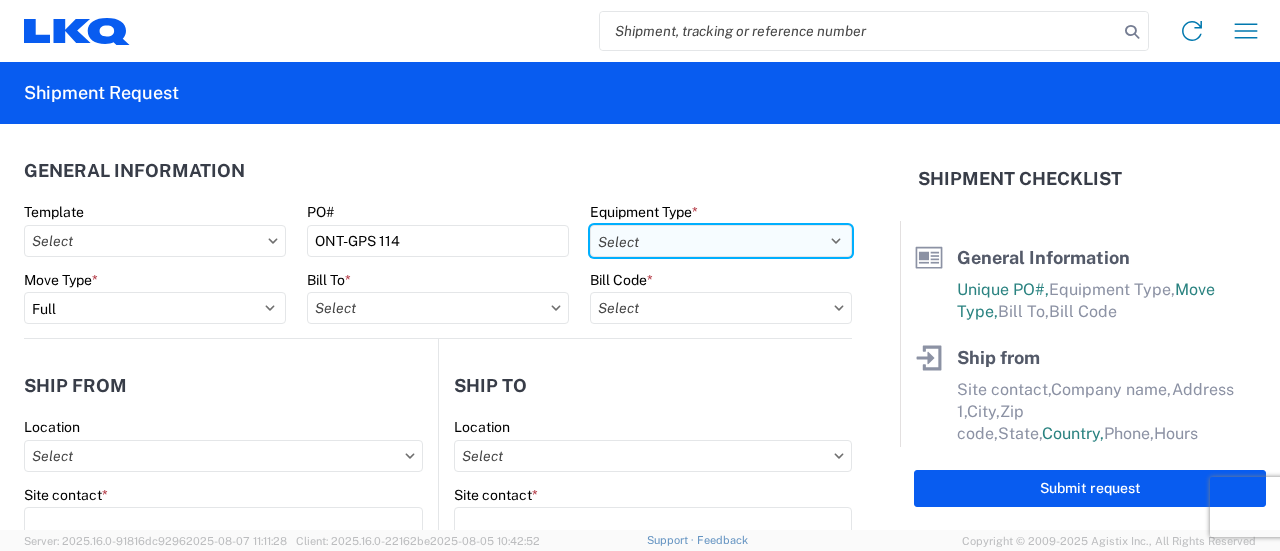 click on "Select 53’ Dry Van Flatbed Dropdeck (van) Lowboy (flatbed) Rail" at bounding box center (721, 241) 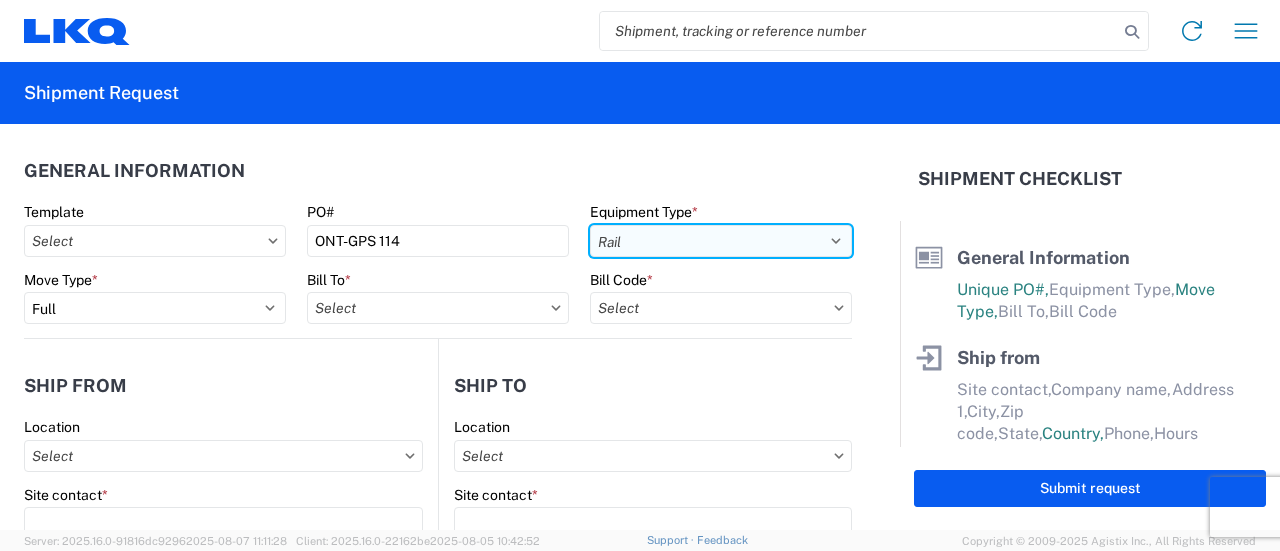 click on "Select 53’ Dry Van Flatbed Dropdeck (van) Lowboy (flatbed) Rail" at bounding box center [721, 241] 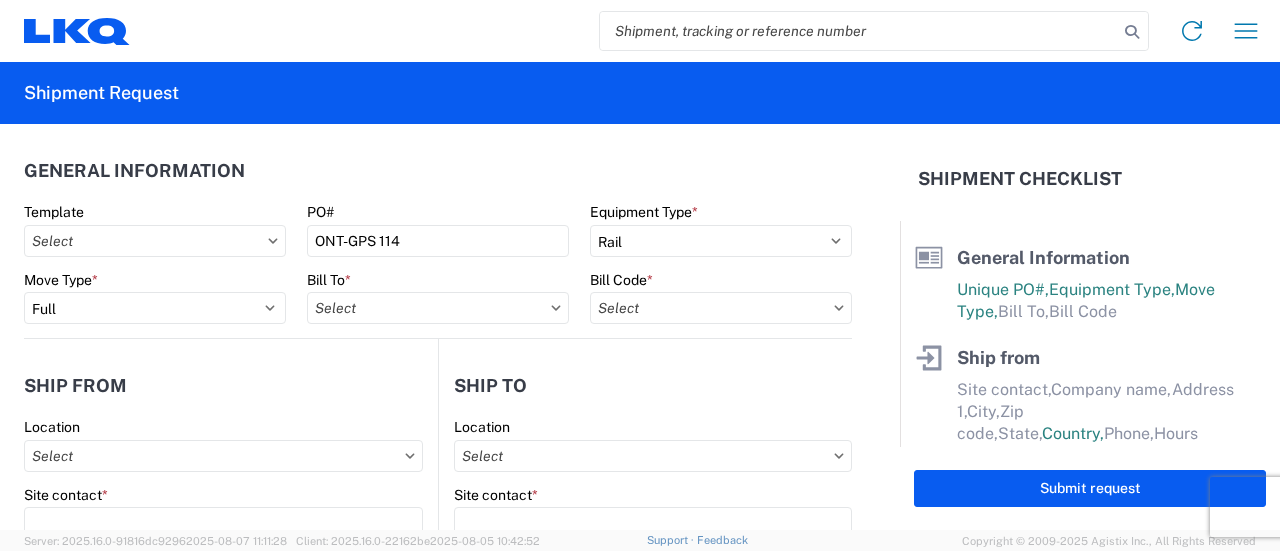 click 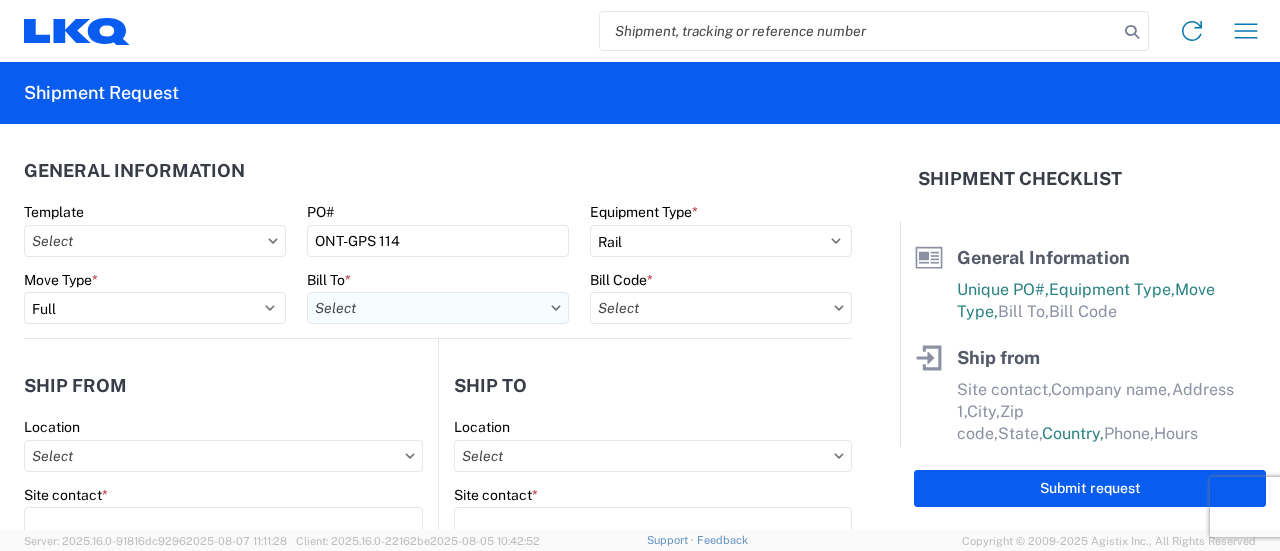 click on "Bill To  *" at bounding box center [438, 308] 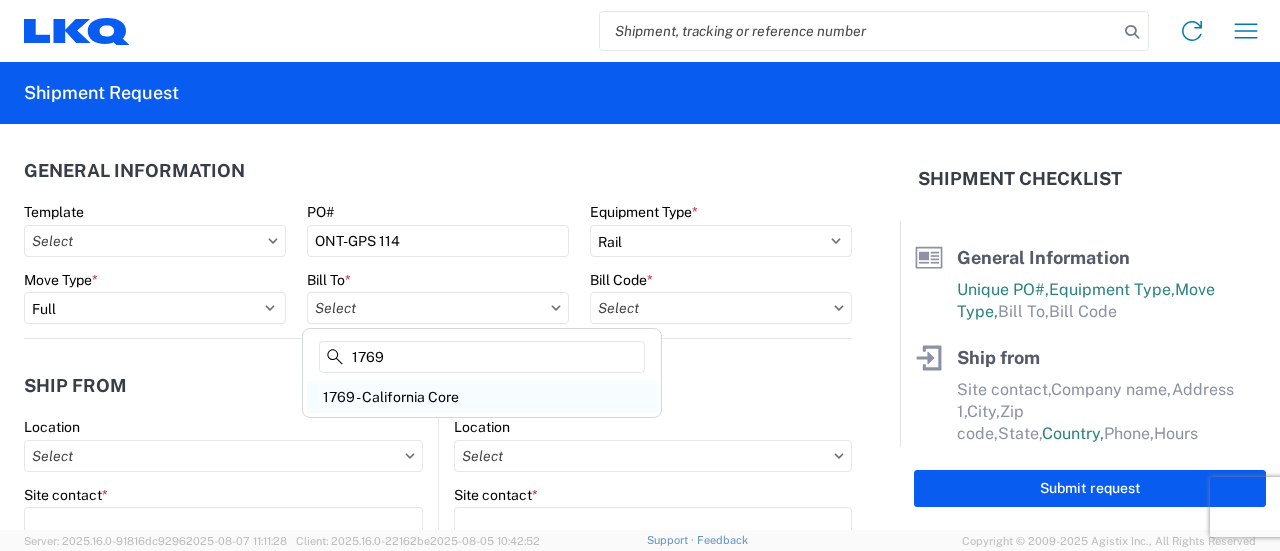 type on "1769" 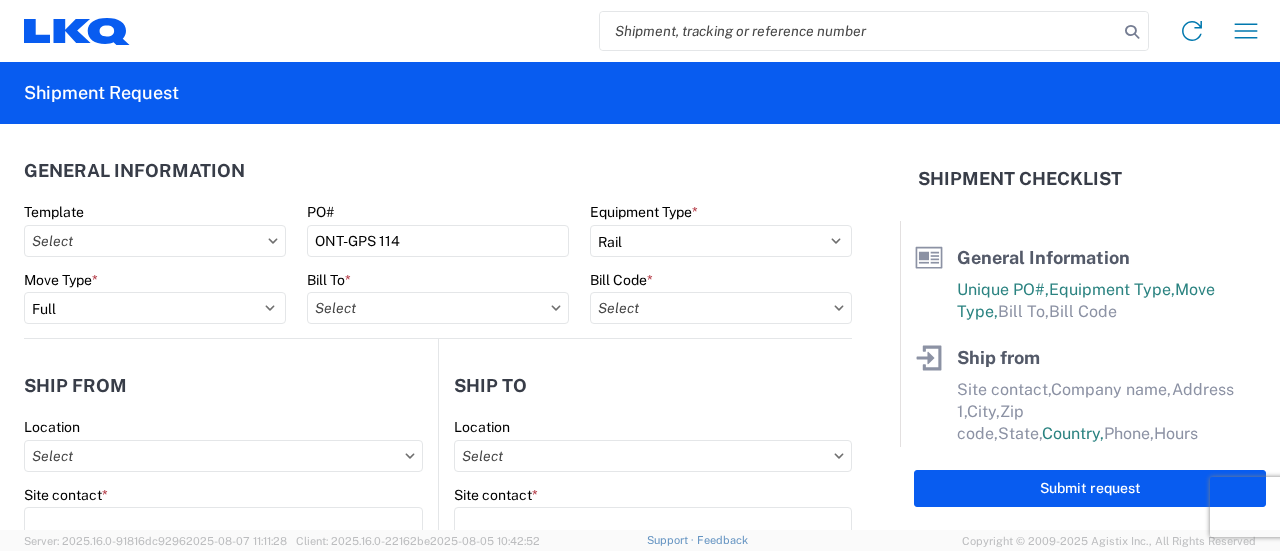 type on "1769 - California Core" 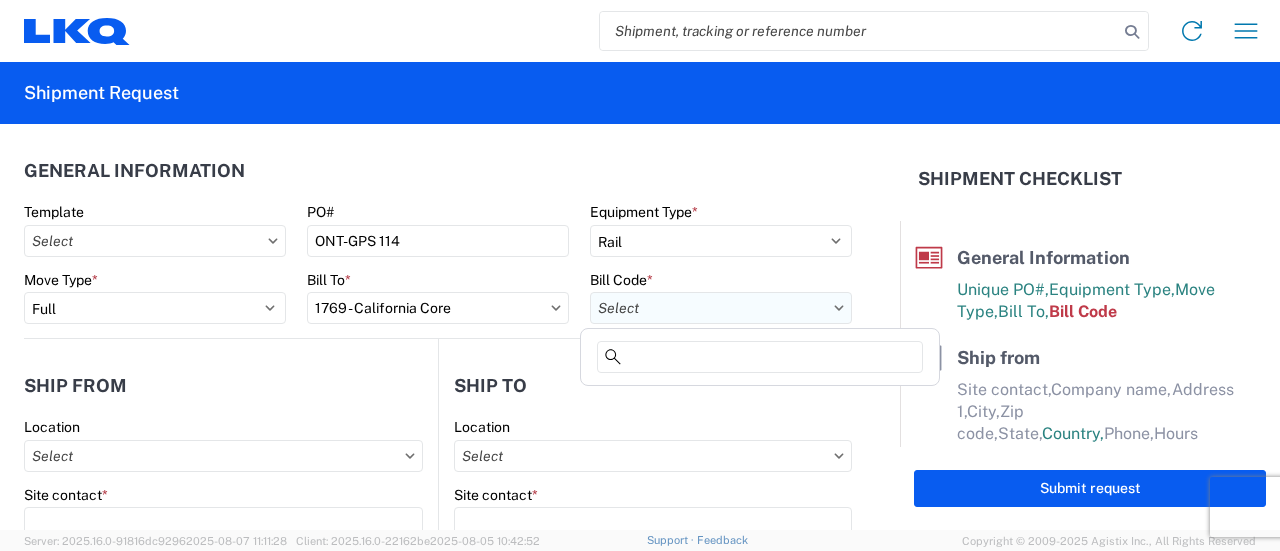 click on "Bill Code  *" at bounding box center [721, 308] 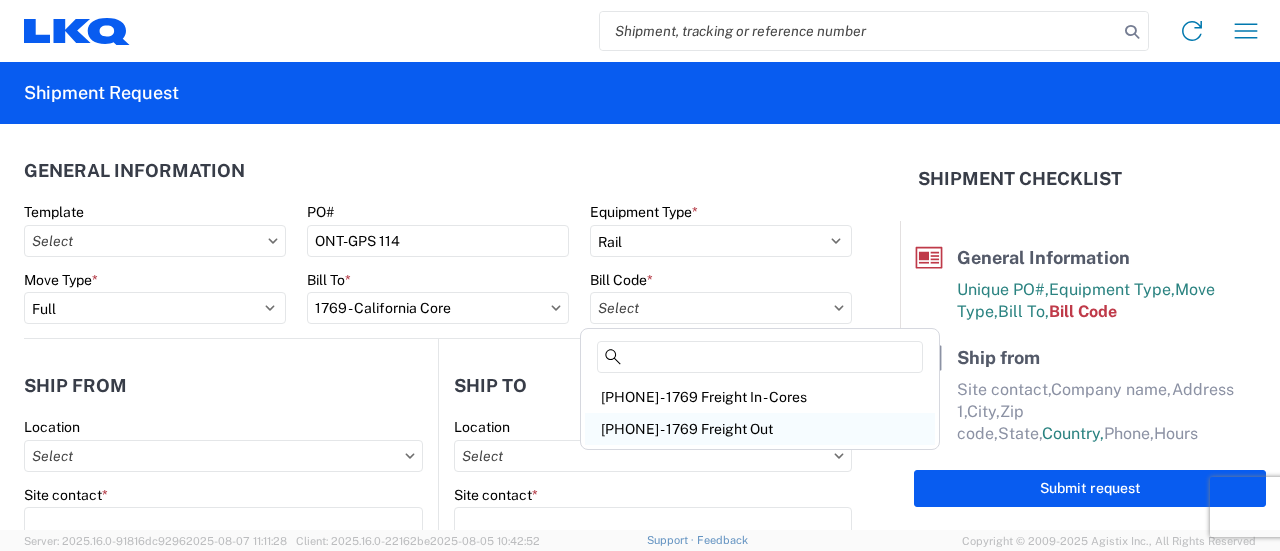 click on "[NUMBER] - [NUMBER] Freight Out" 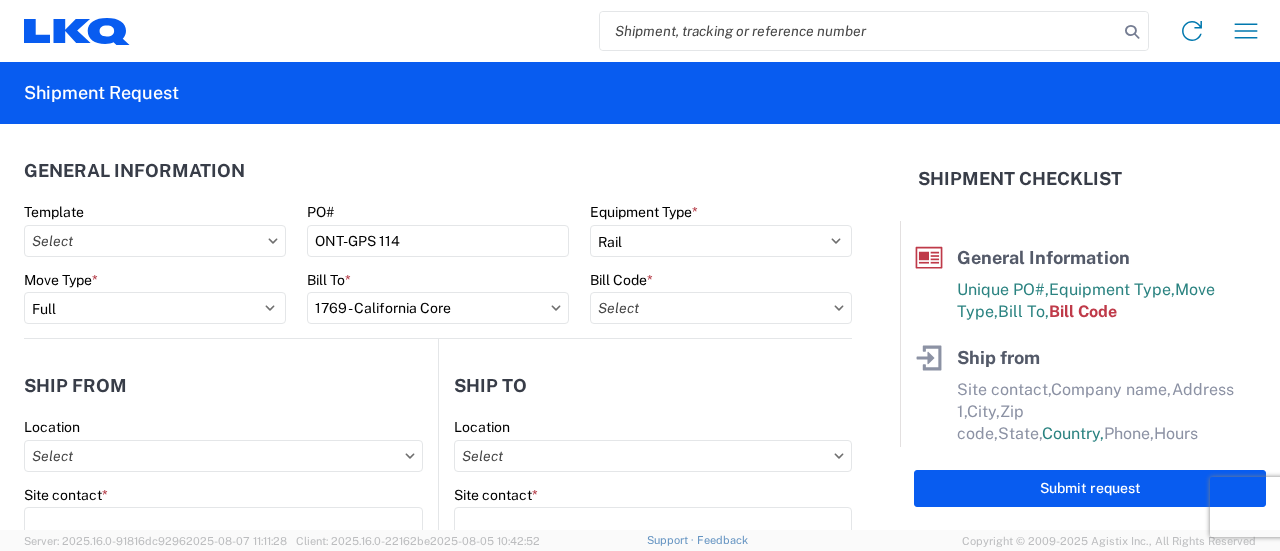type on "[NUMBER] - [NUMBER] Freight Out" 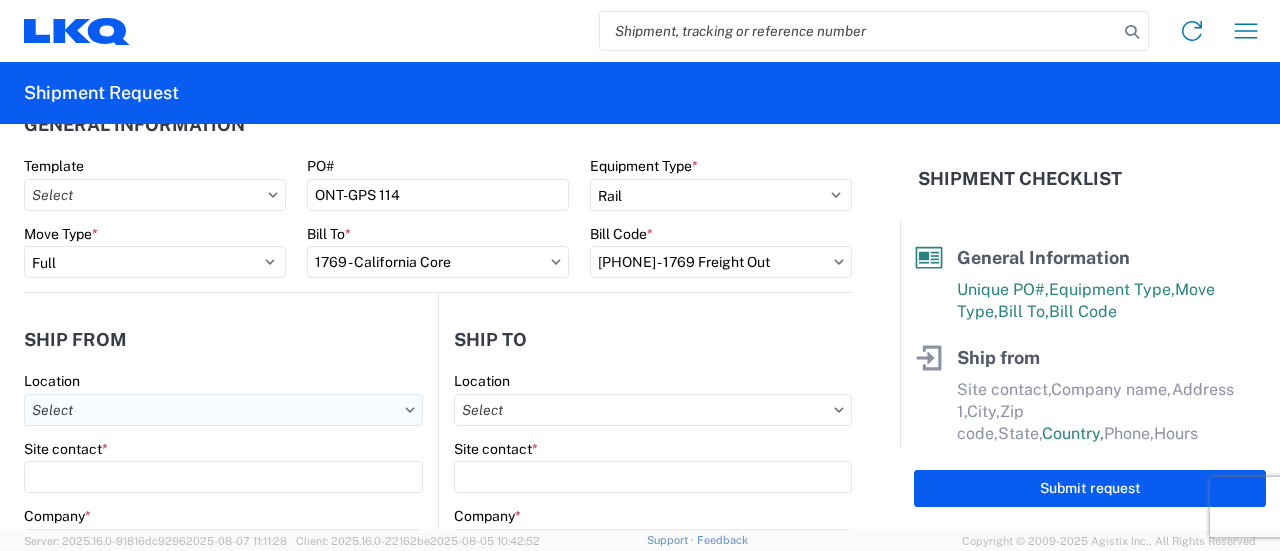 scroll, scrollTop: 0, scrollLeft: 0, axis: both 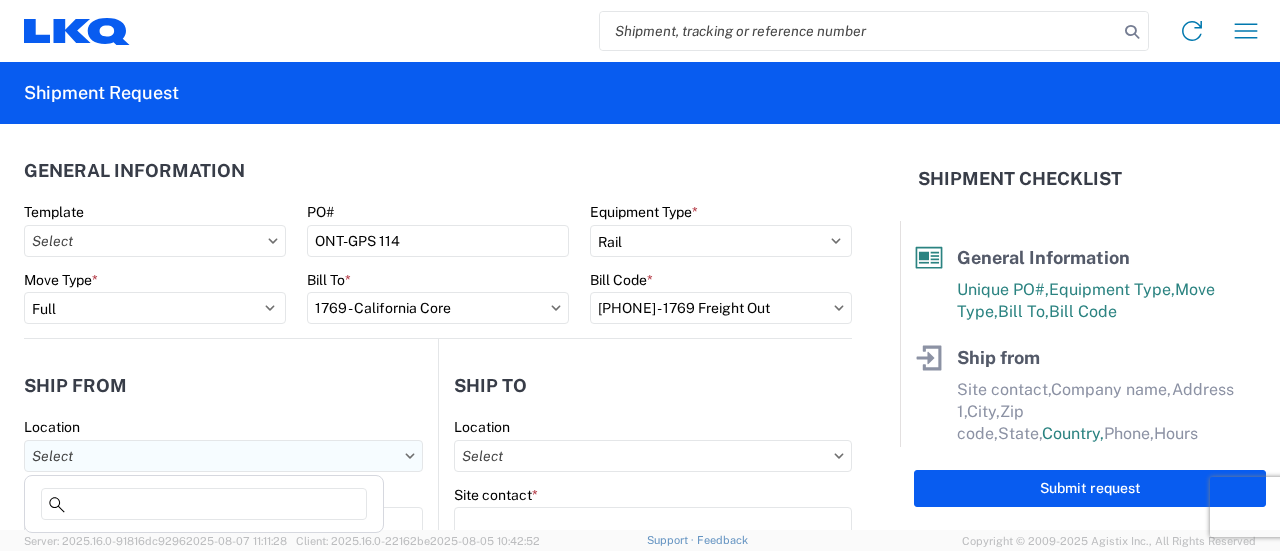 click on "Location" at bounding box center (223, 456) 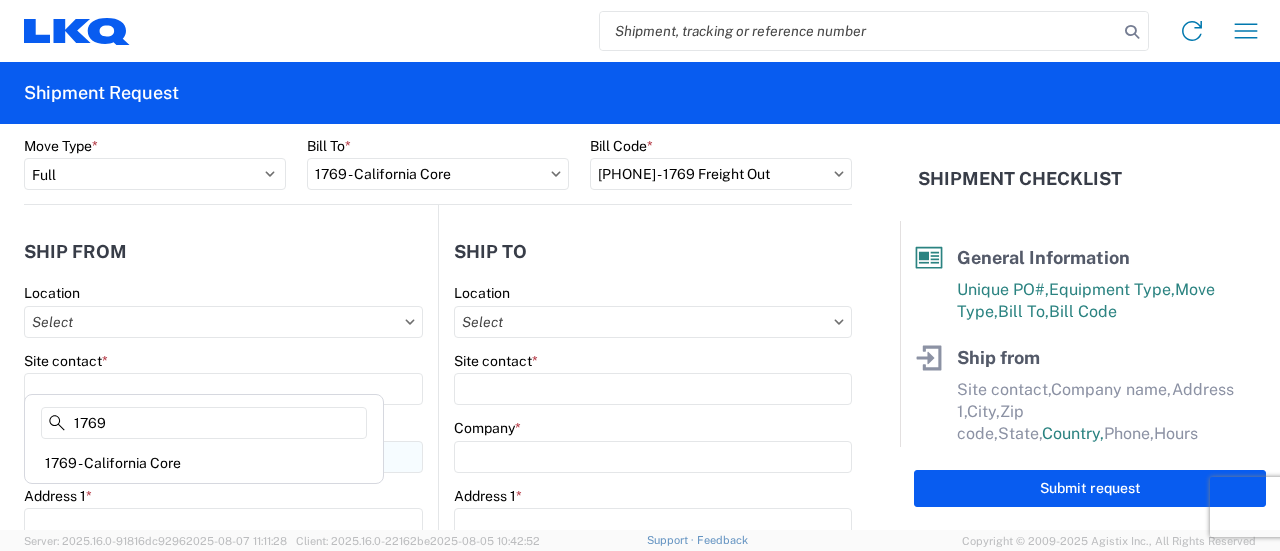 scroll, scrollTop: 200, scrollLeft: 0, axis: vertical 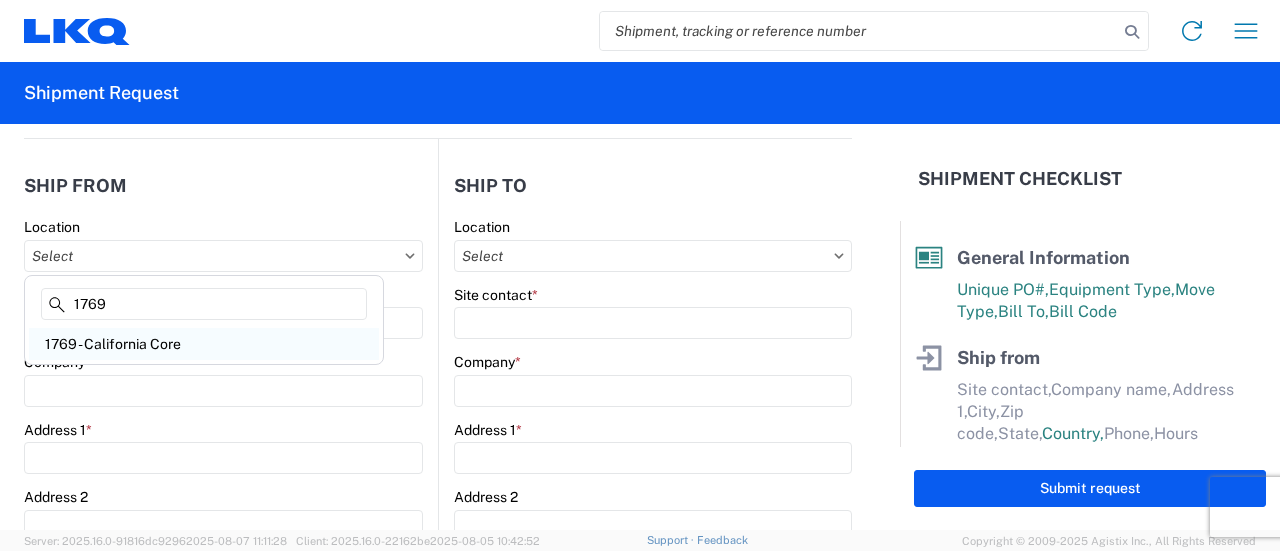 type on "1769" 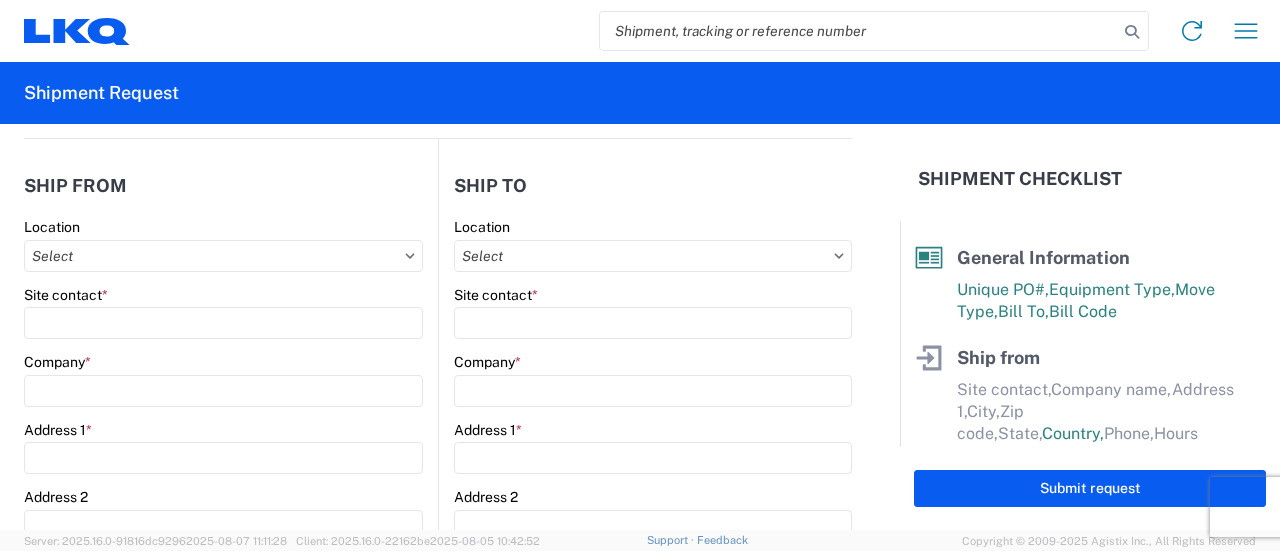 type on "1769 - California Core" 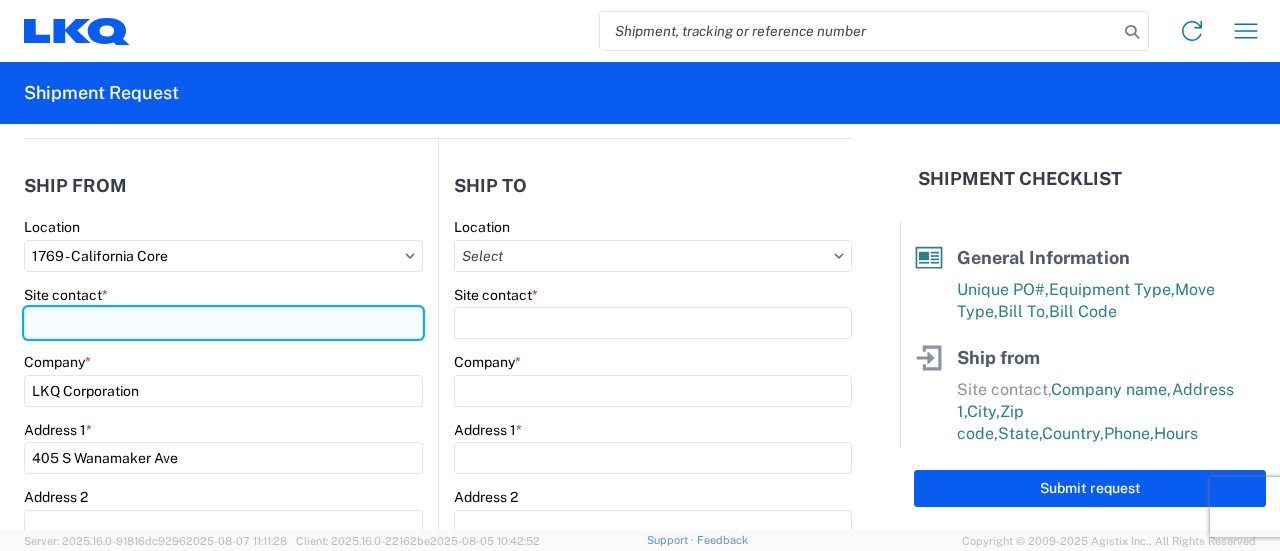 click on "Site contact  *" at bounding box center [223, 323] 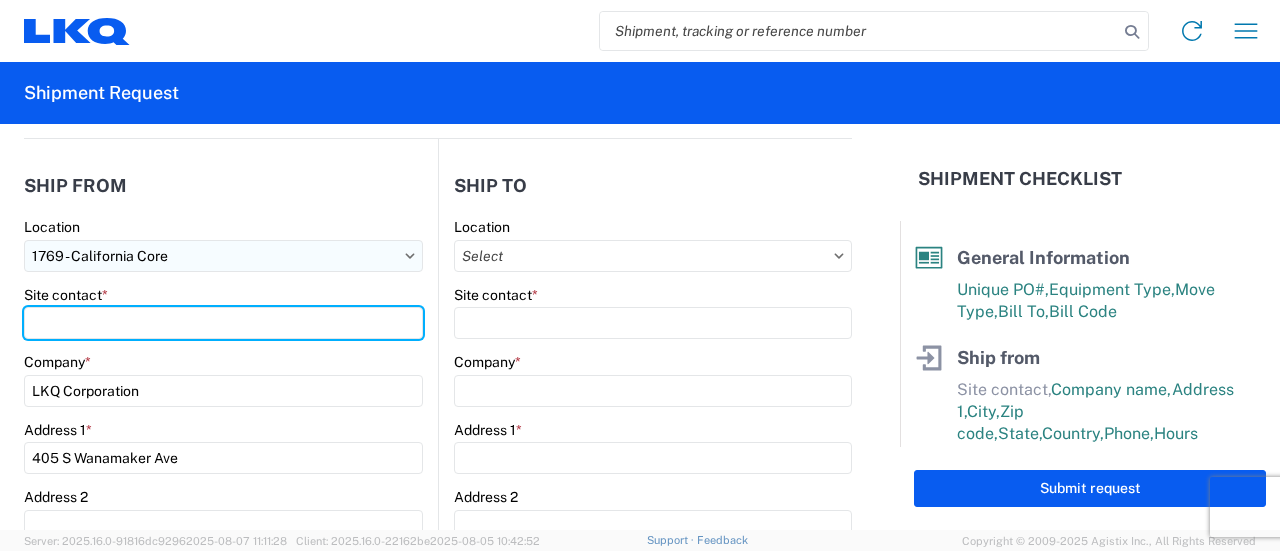 type on "[FIRST] [LAST]" 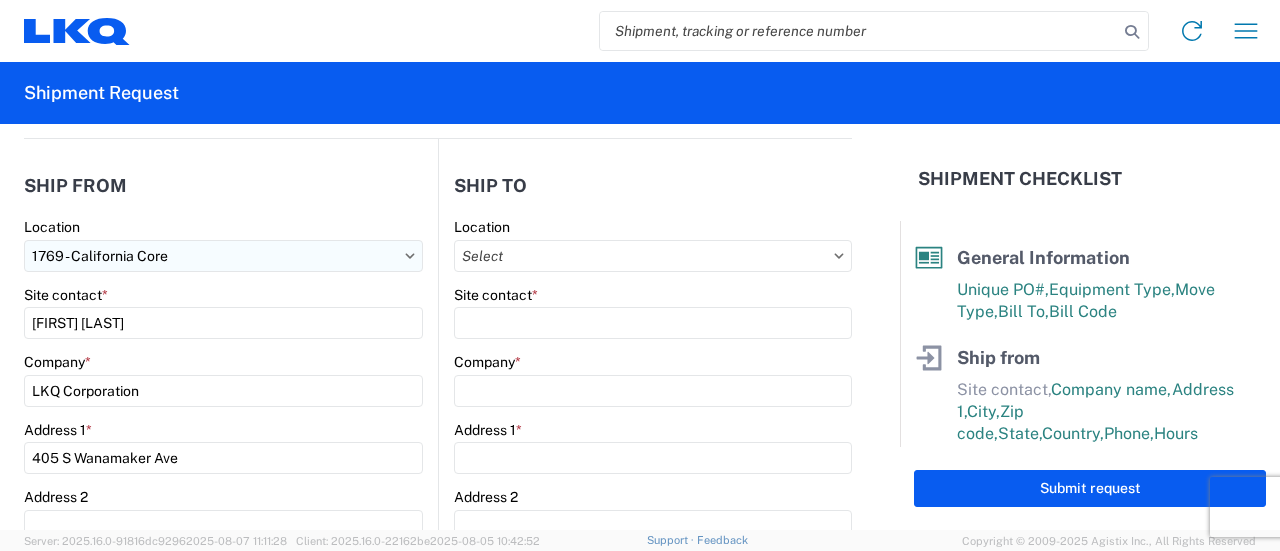 type on "Ms[LAST]@[DOMAIN]" 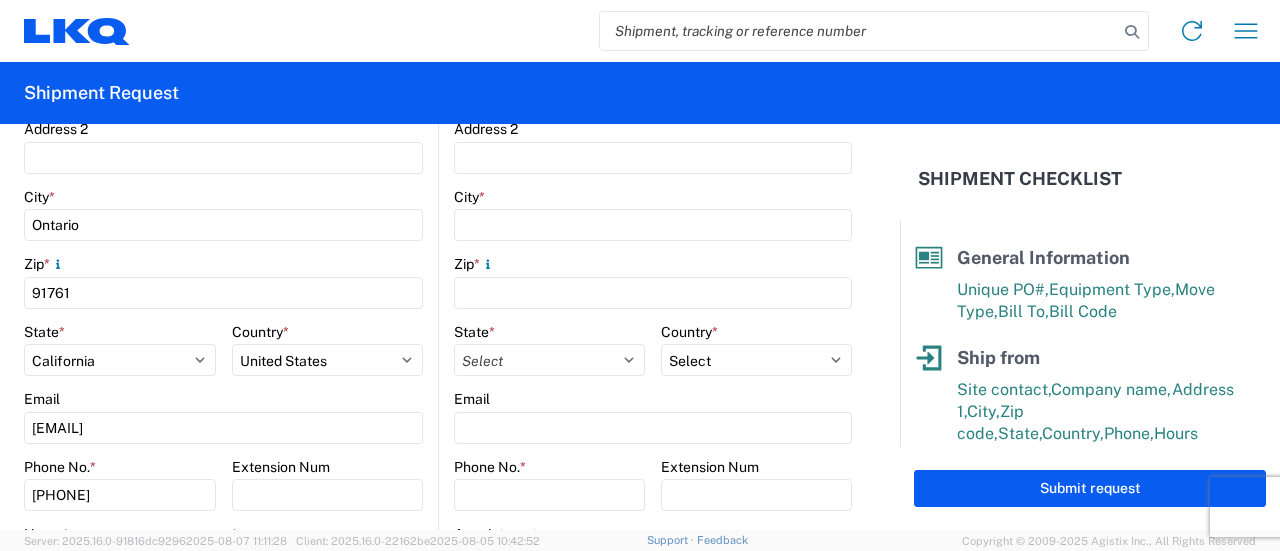 scroll, scrollTop: 600, scrollLeft: 0, axis: vertical 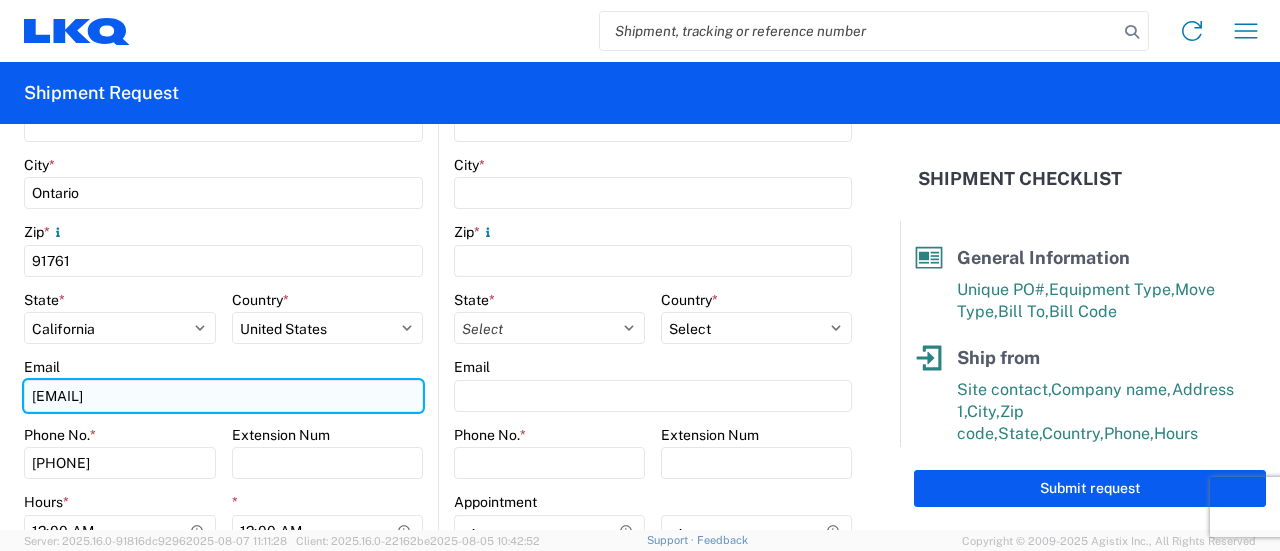 click on "Ms[LAST]@[DOMAIN]" at bounding box center (223, 396) 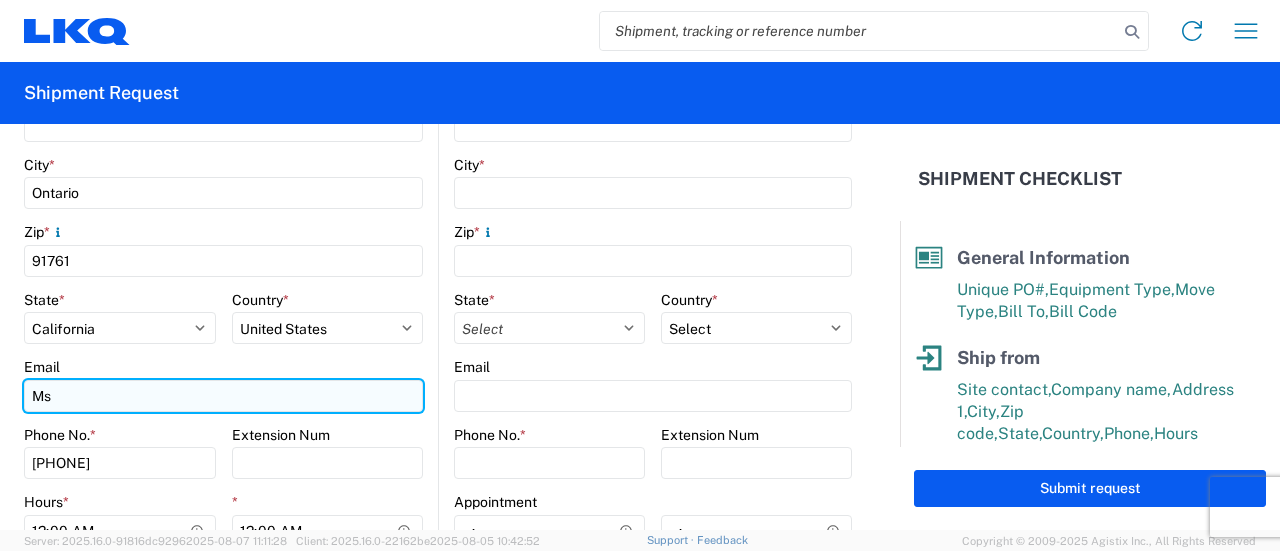 type on "M" 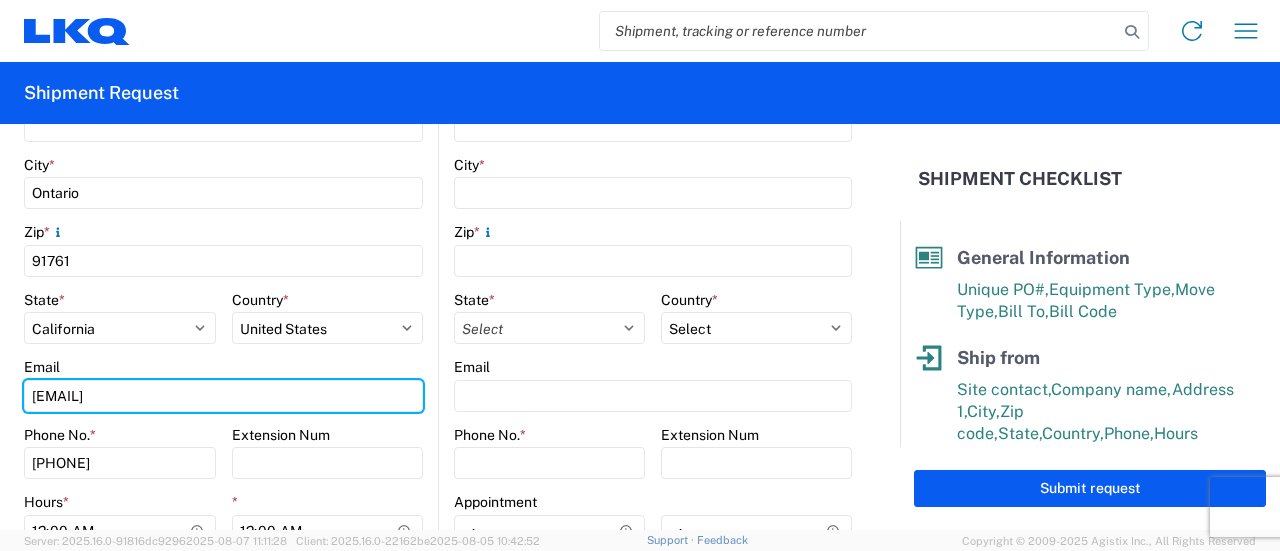 scroll, scrollTop: 700, scrollLeft: 0, axis: vertical 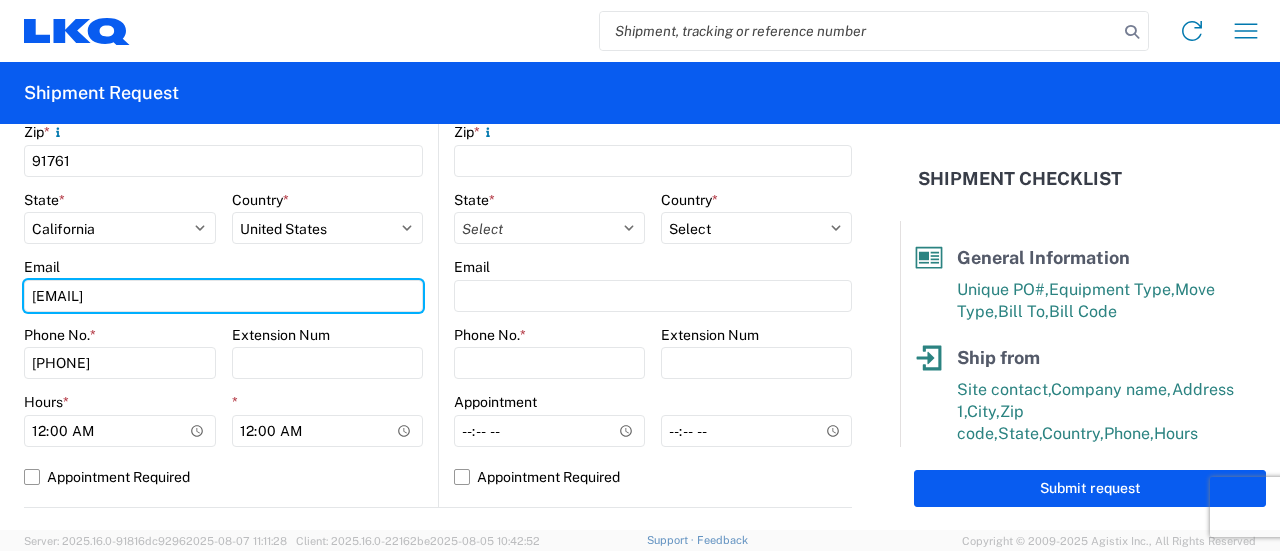 type on "[EMAIL]" 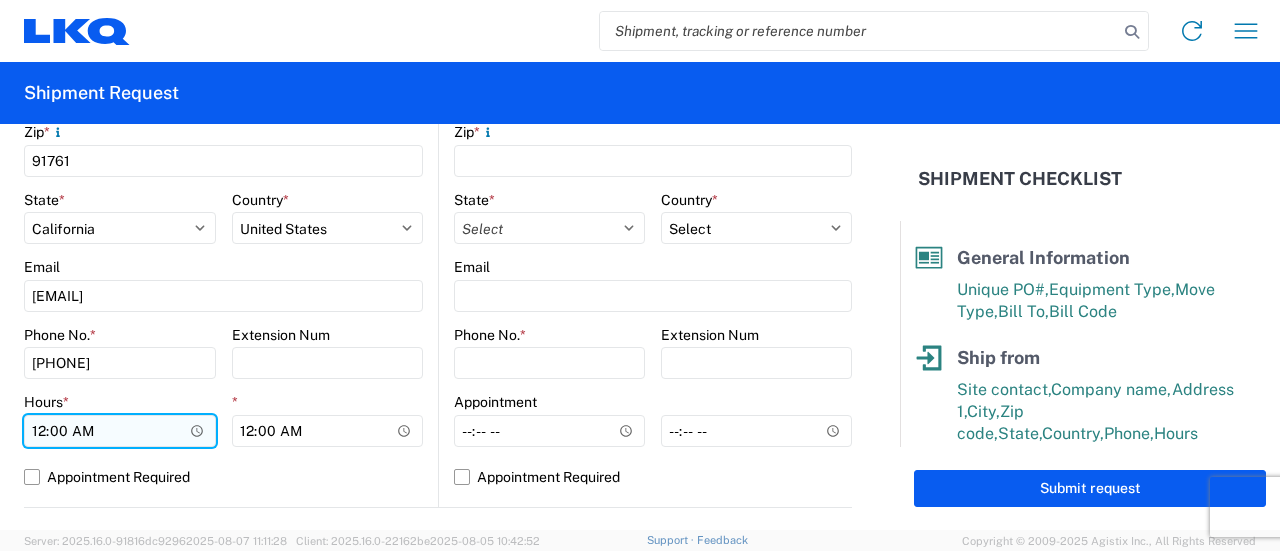 click on "00:00" at bounding box center [120, 431] 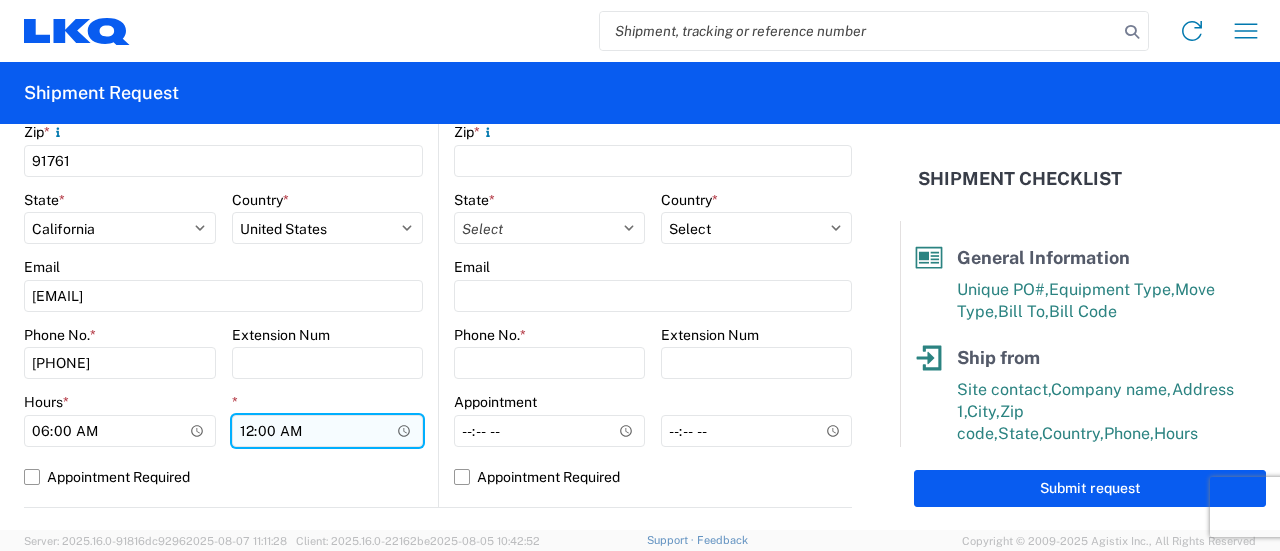 type on "06:00" 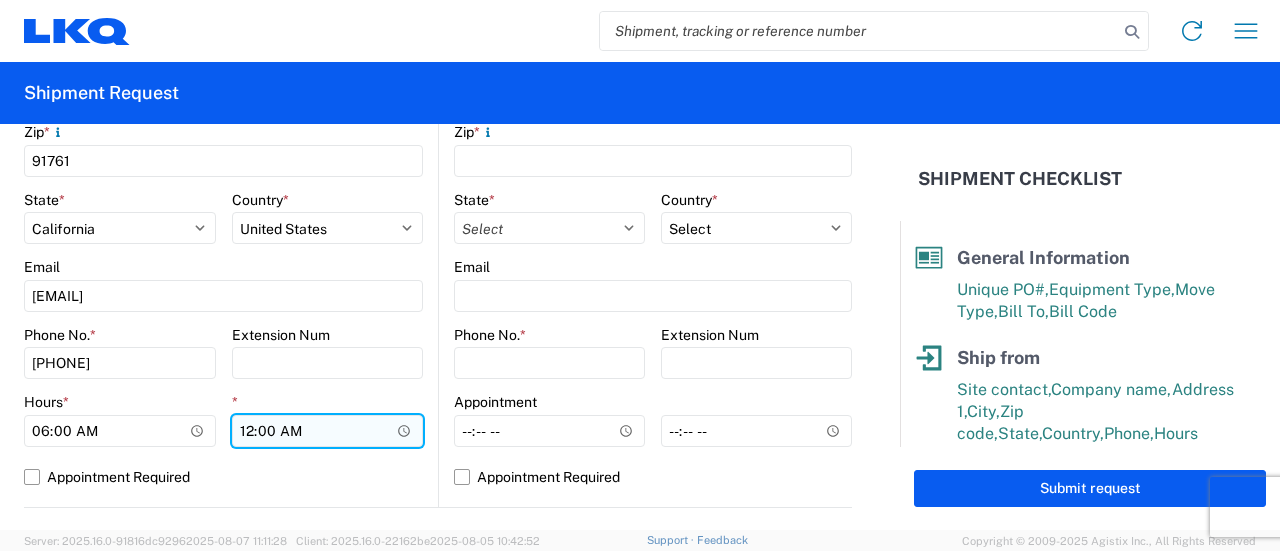 click on "00:00" at bounding box center (328, 431) 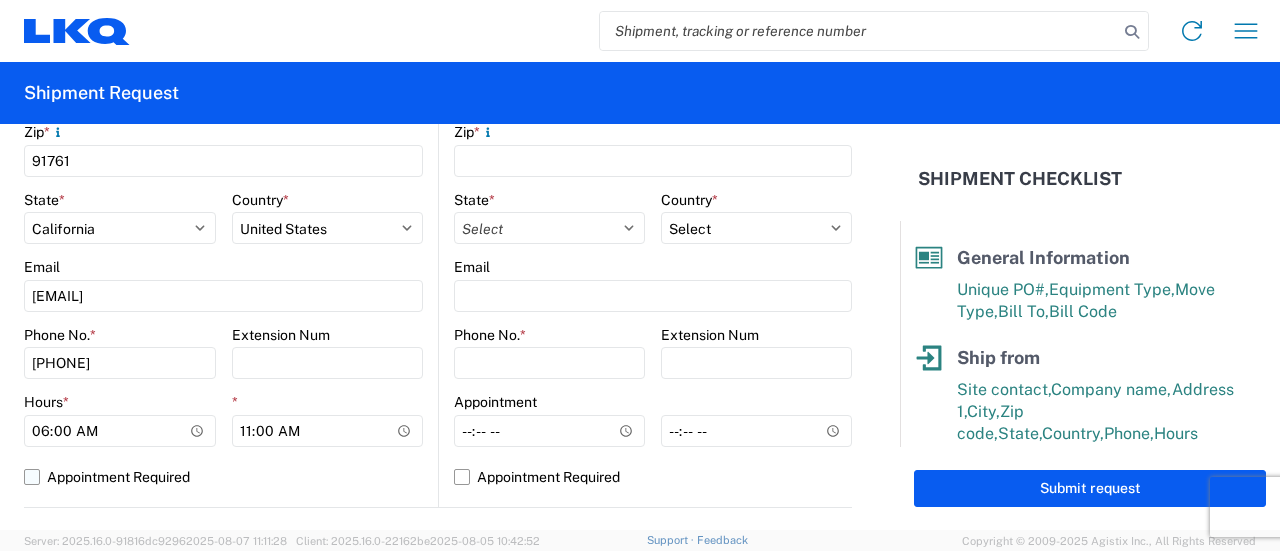 type on "11:00" 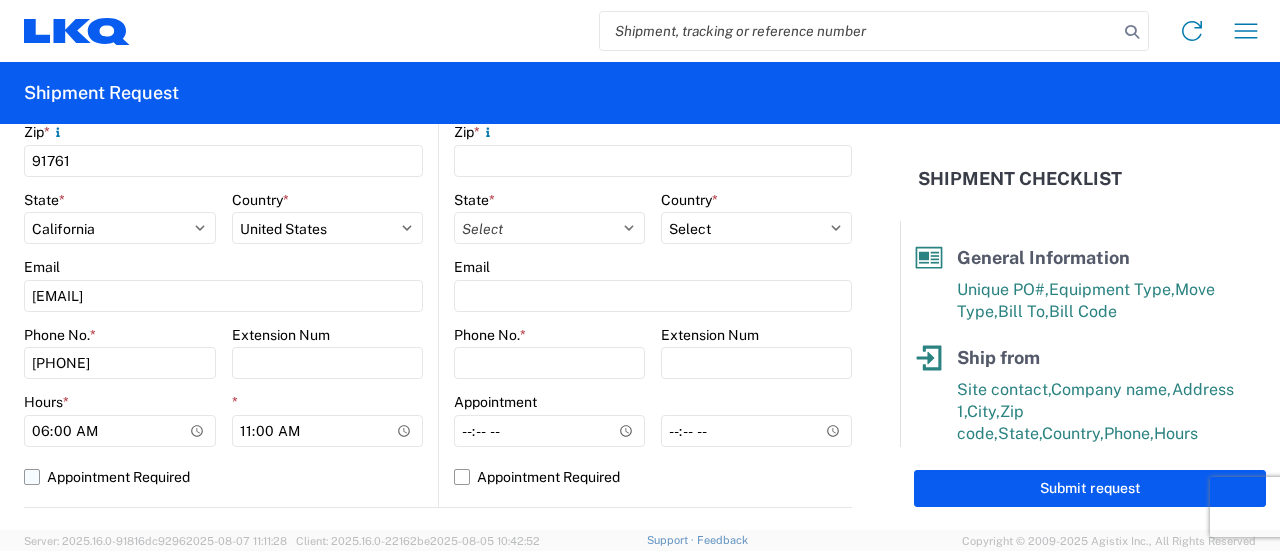click on "Appointment Required" 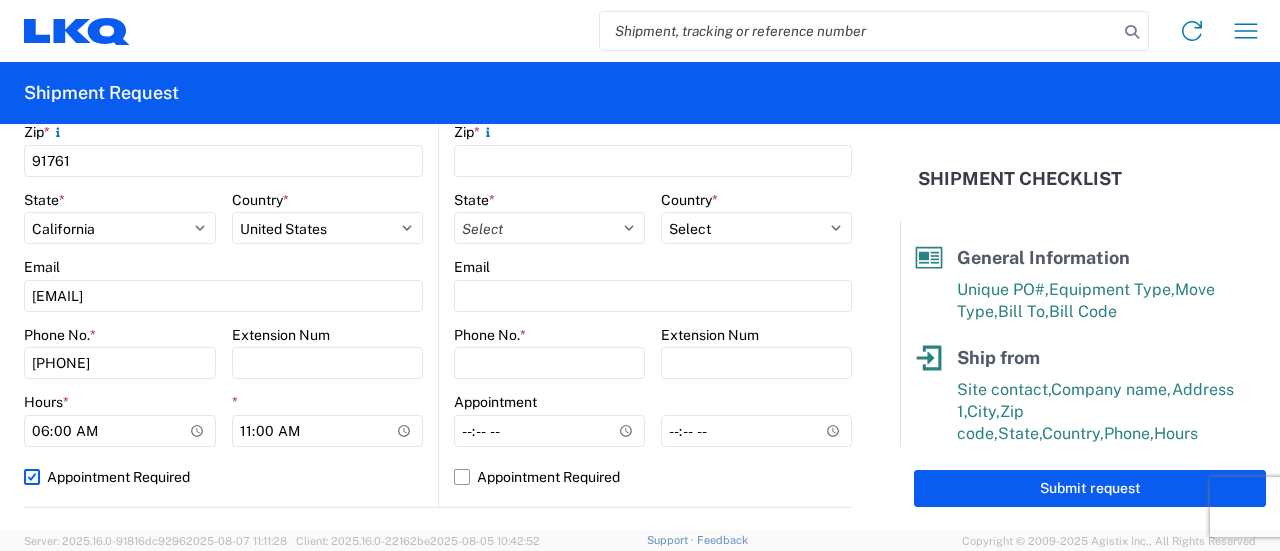 select on "US" 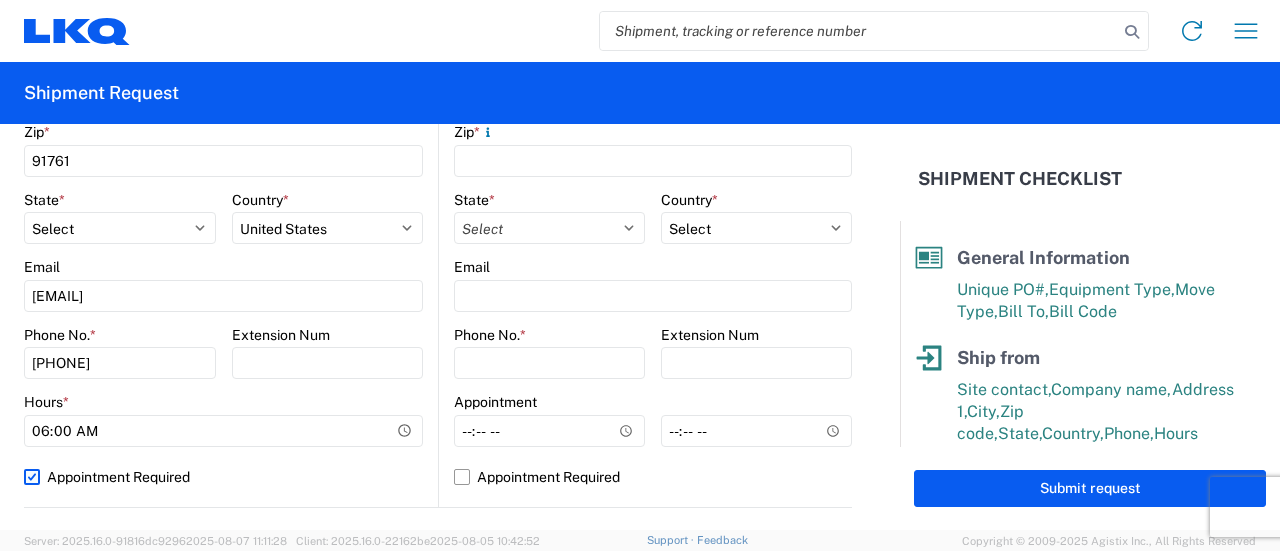 click on "Appointment Required" 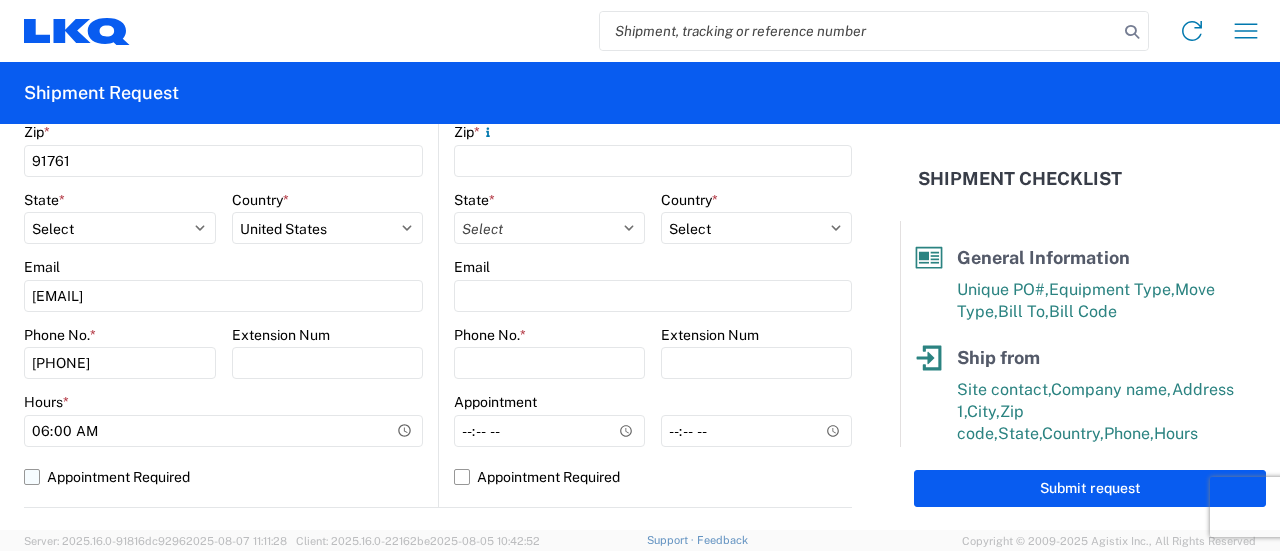 select on "US" 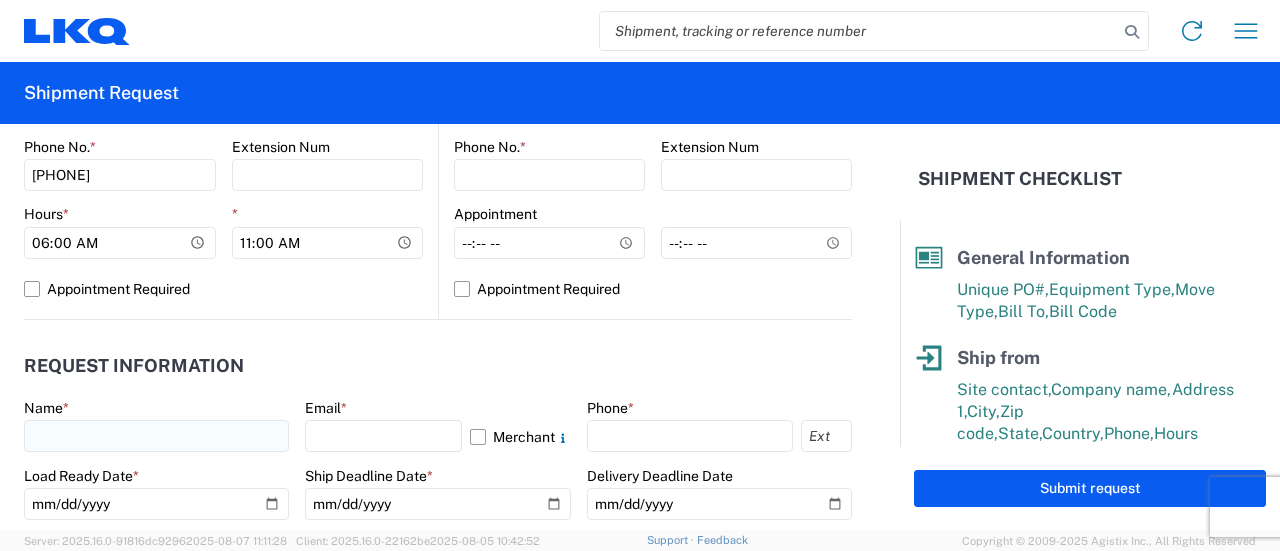 scroll, scrollTop: 900, scrollLeft: 0, axis: vertical 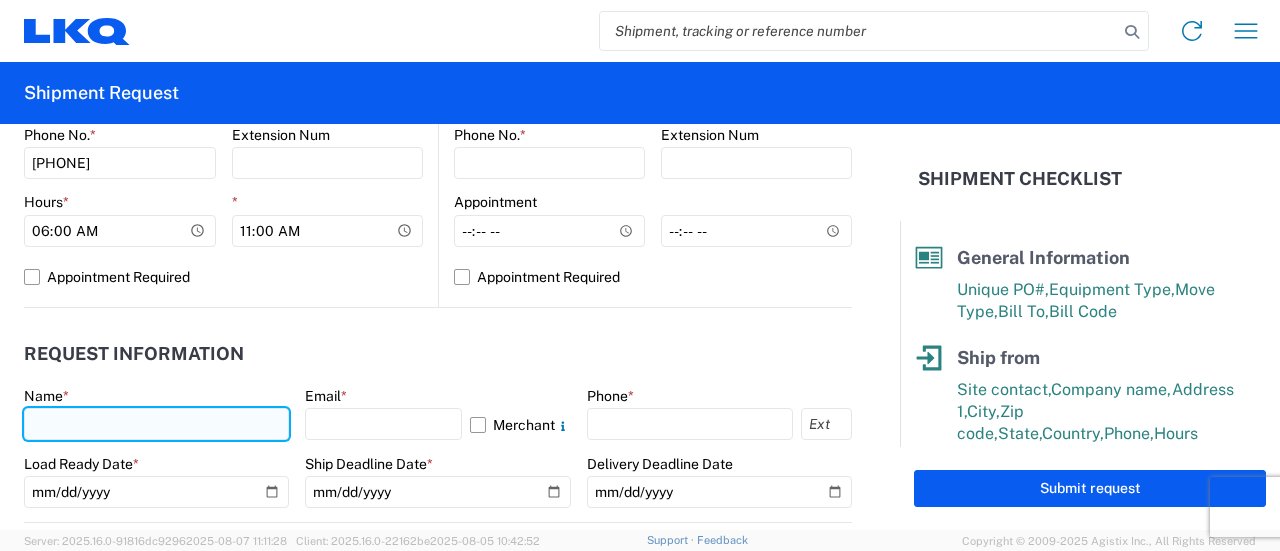 click 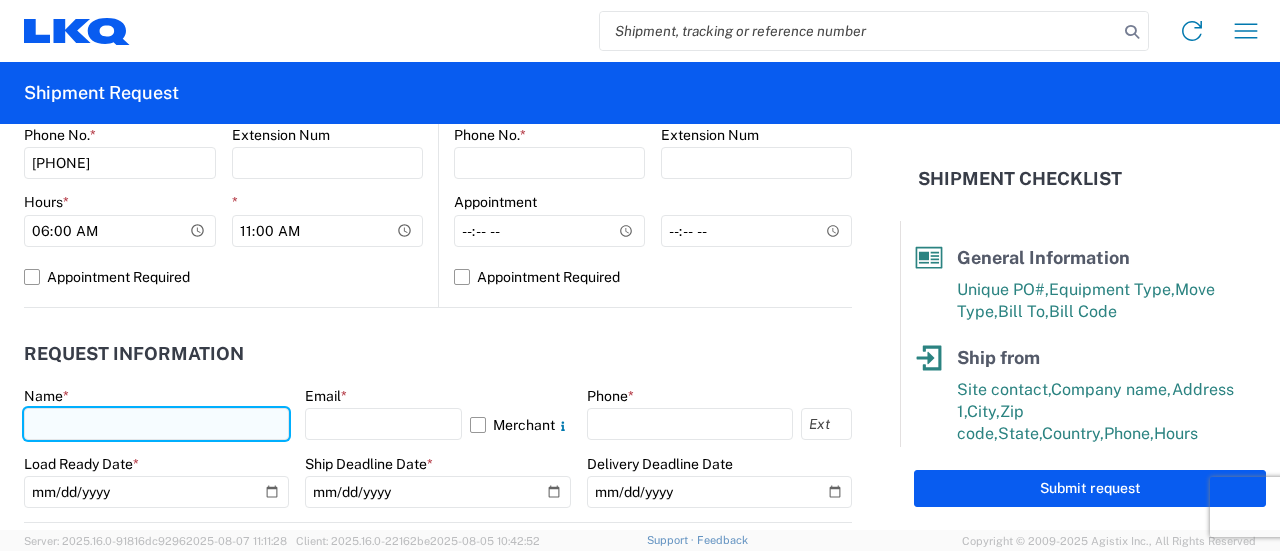 type on "[FIRST] [LAST]" 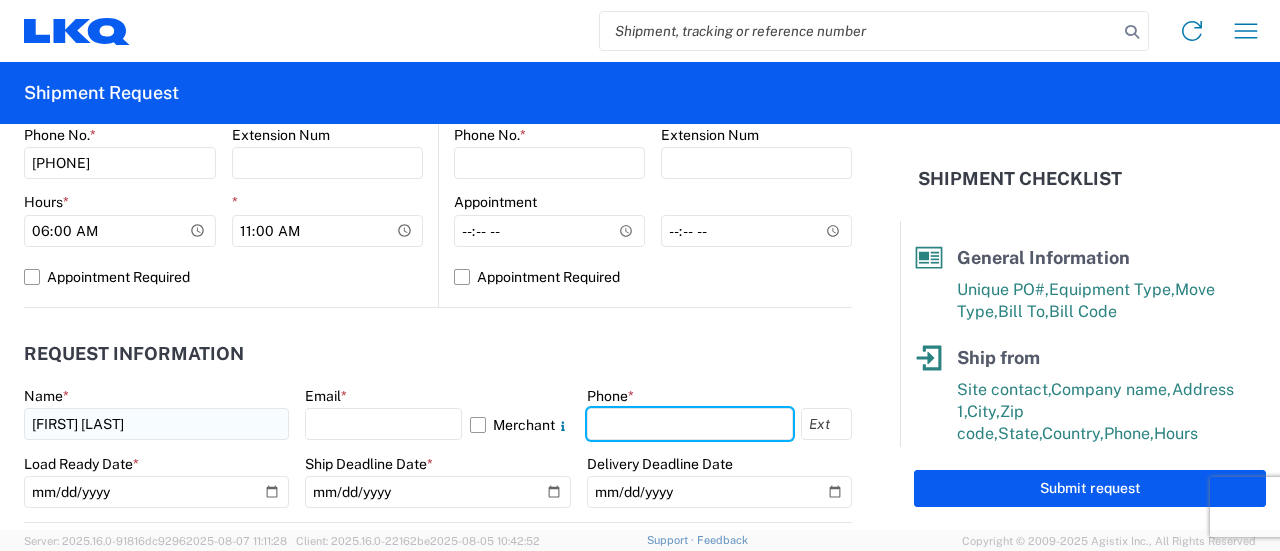 type on "[PHONE]" 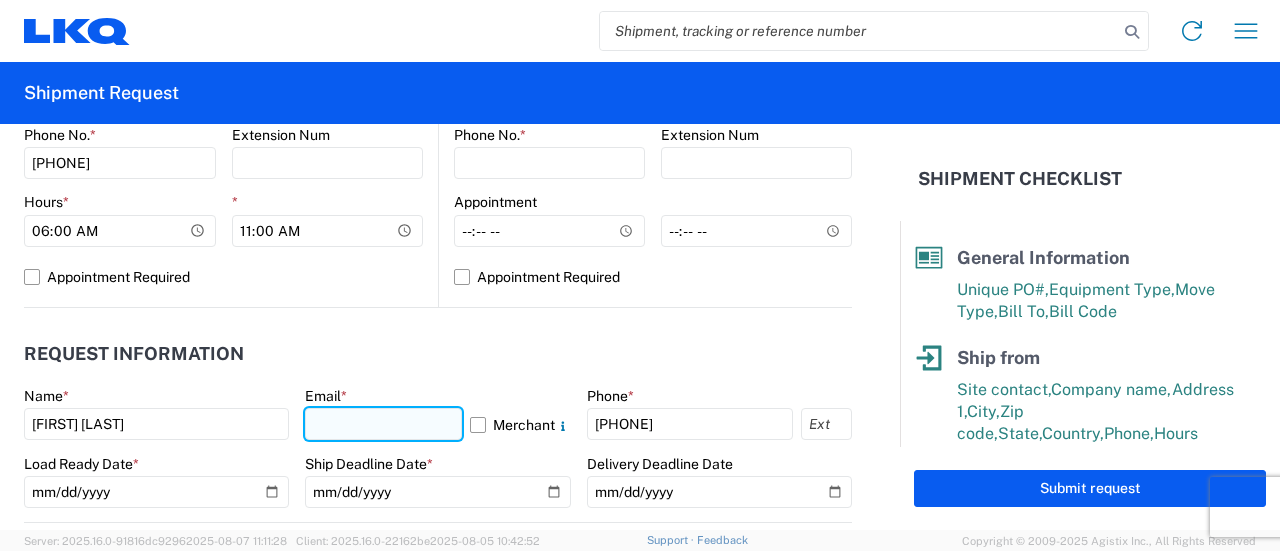 click 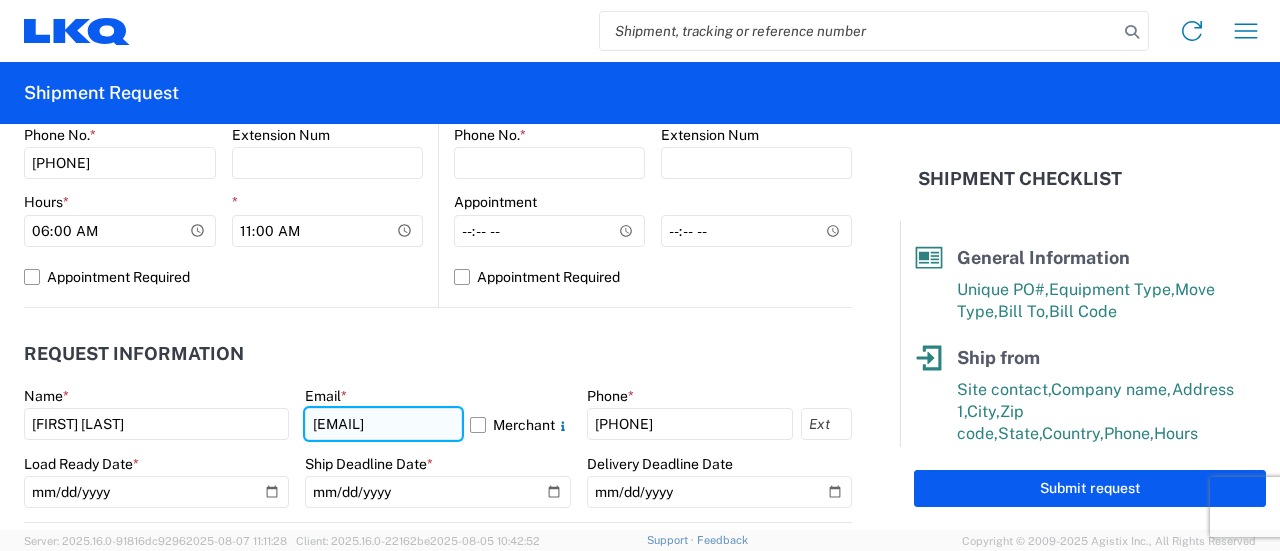 scroll, scrollTop: 0, scrollLeft: 32, axis: horizontal 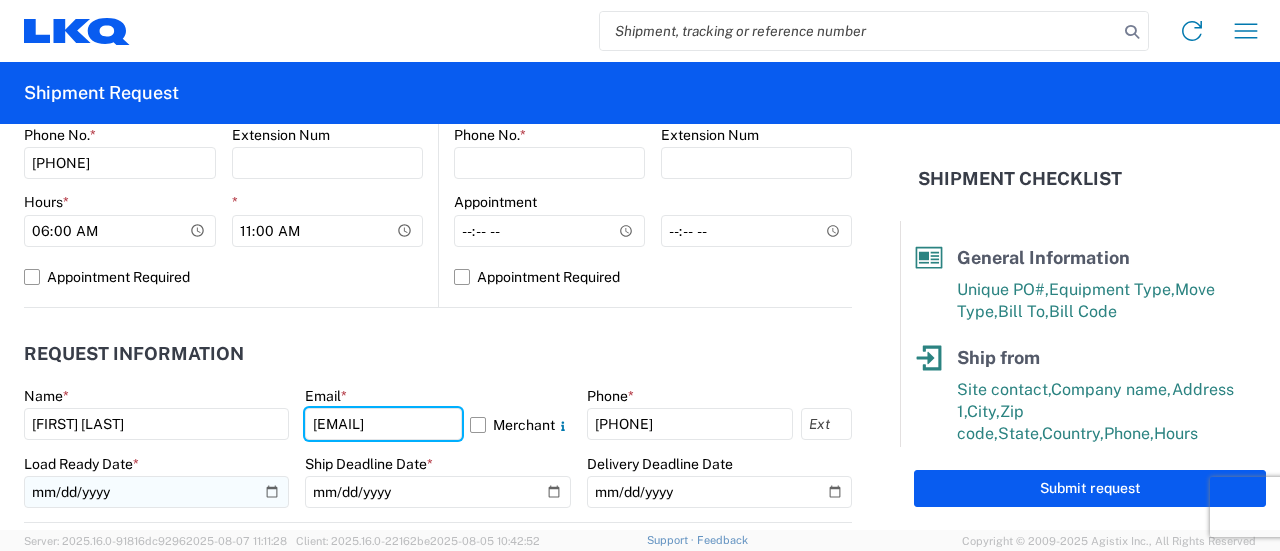 type on "[EMAIL]" 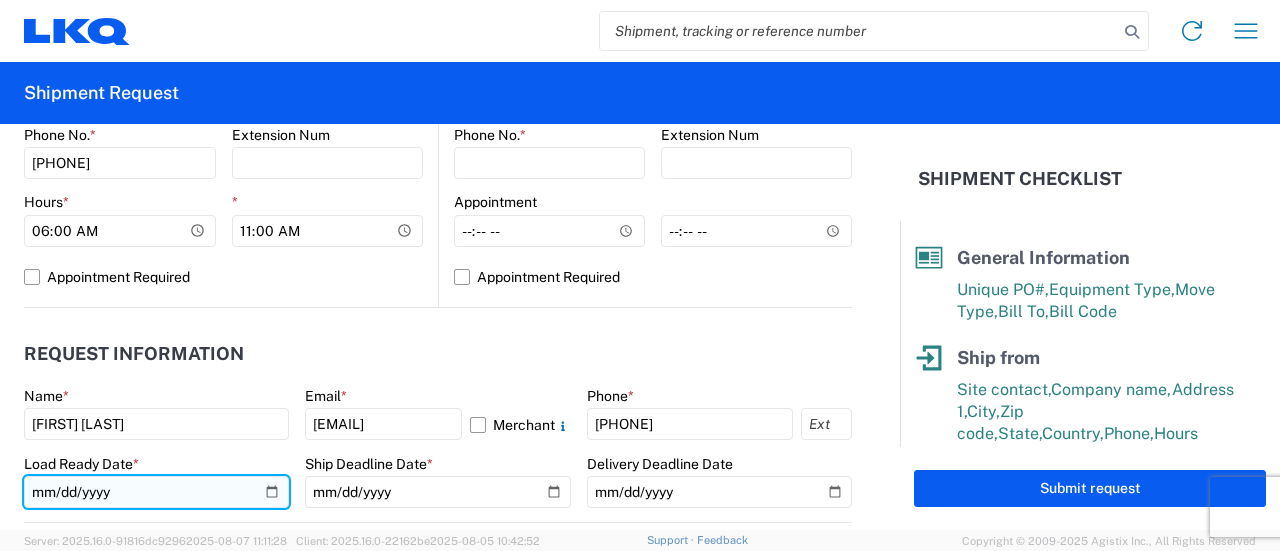 scroll, scrollTop: 0, scrollLeft: 0, axis: both 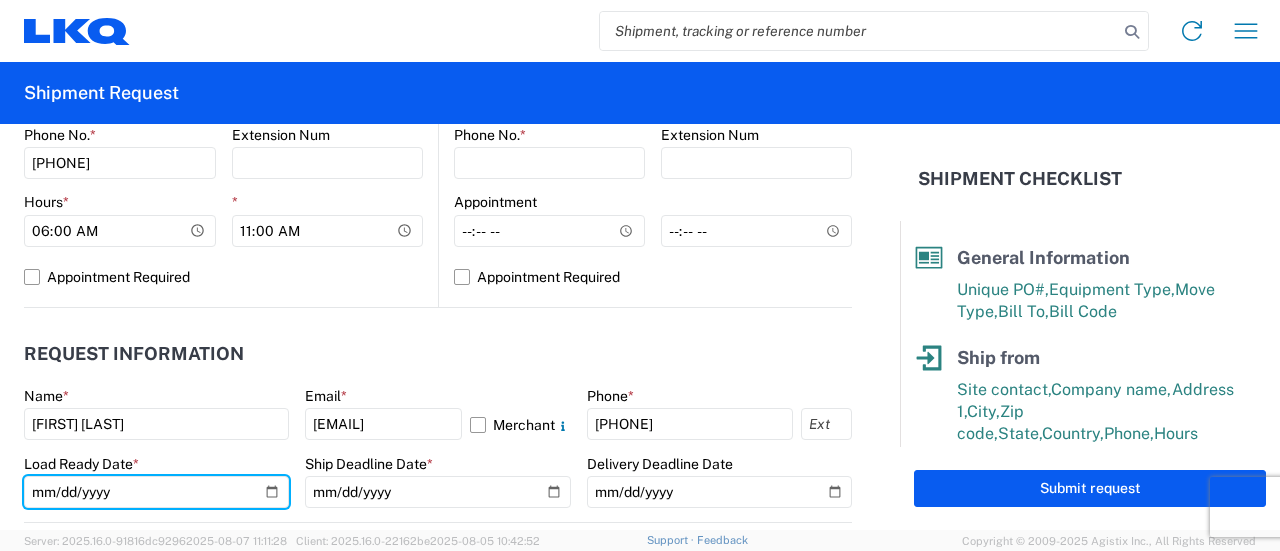 type on "2025-08-08" 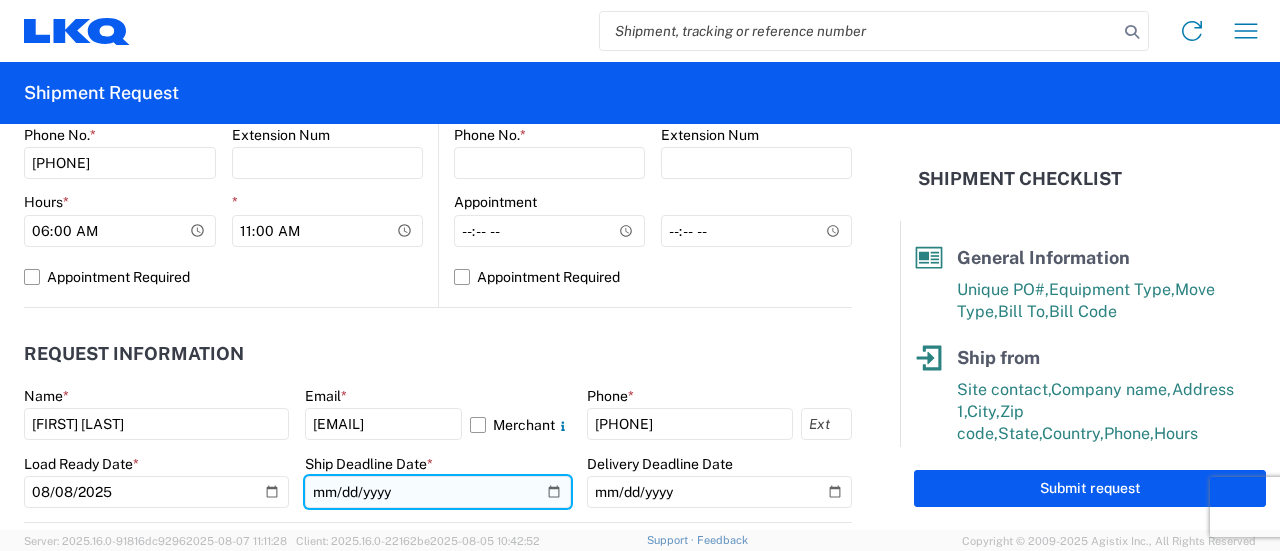 click 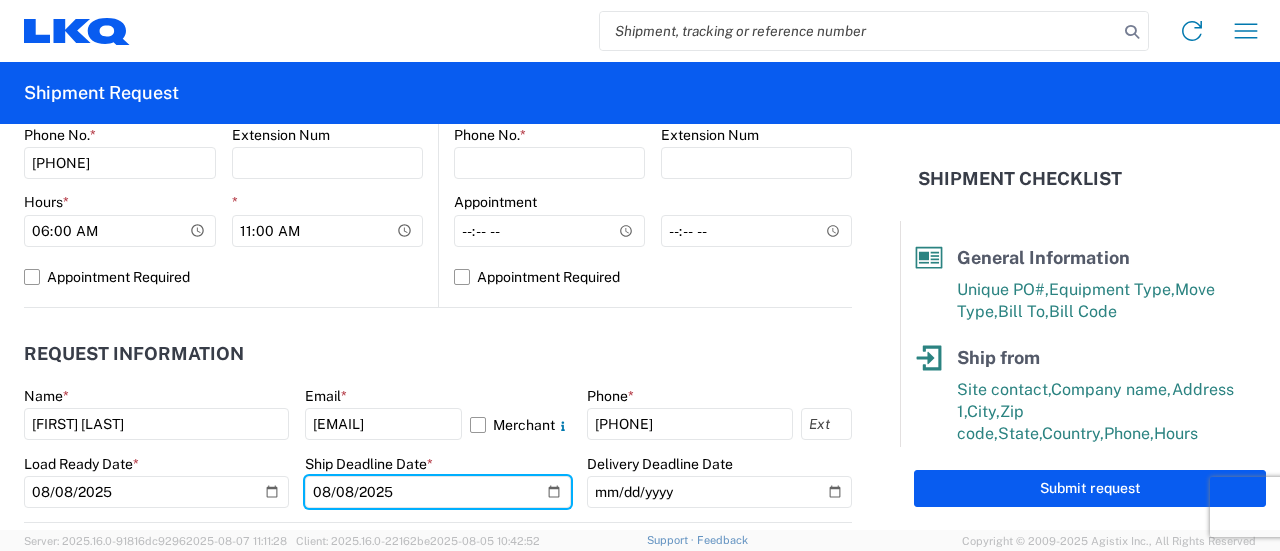 type on "2025-08-08" 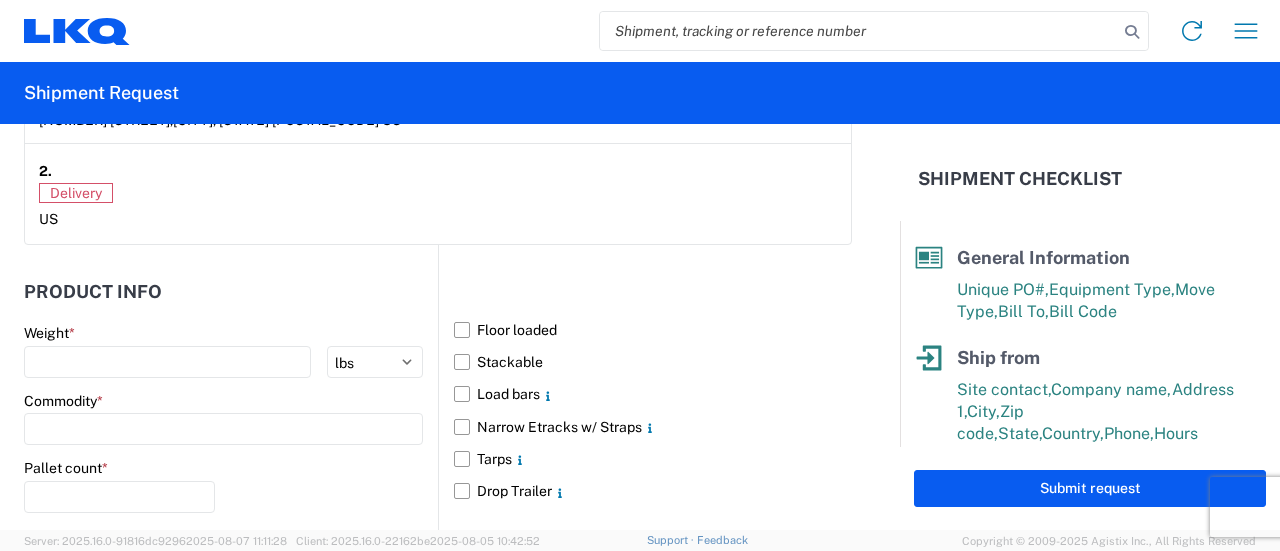 scroll, scrollTop: 1700, scrollLeft: 0, axis: vertical 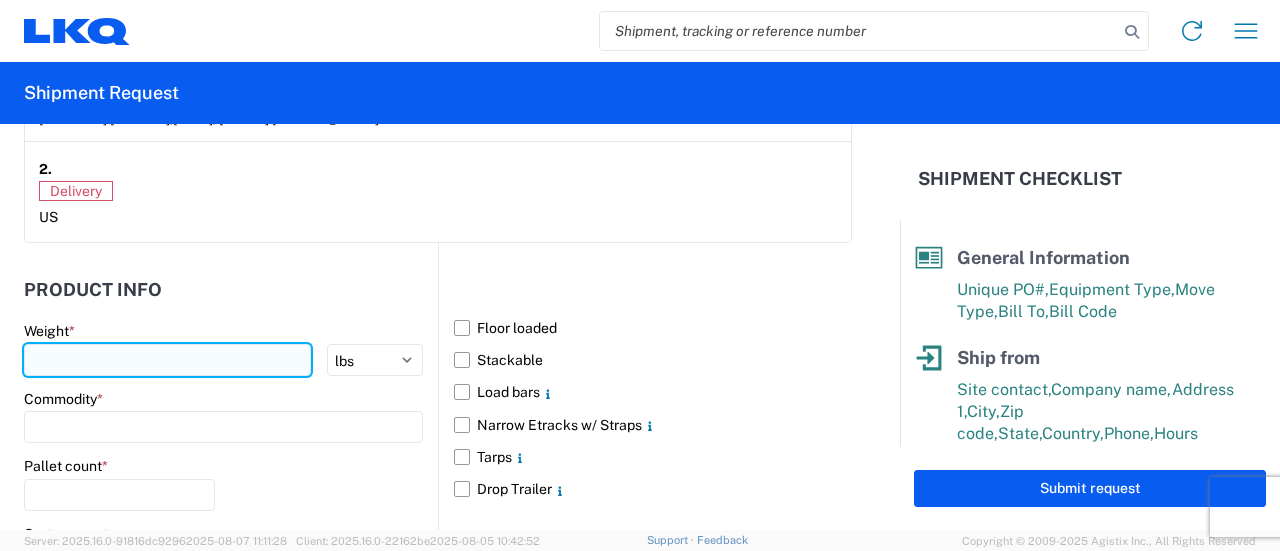 click 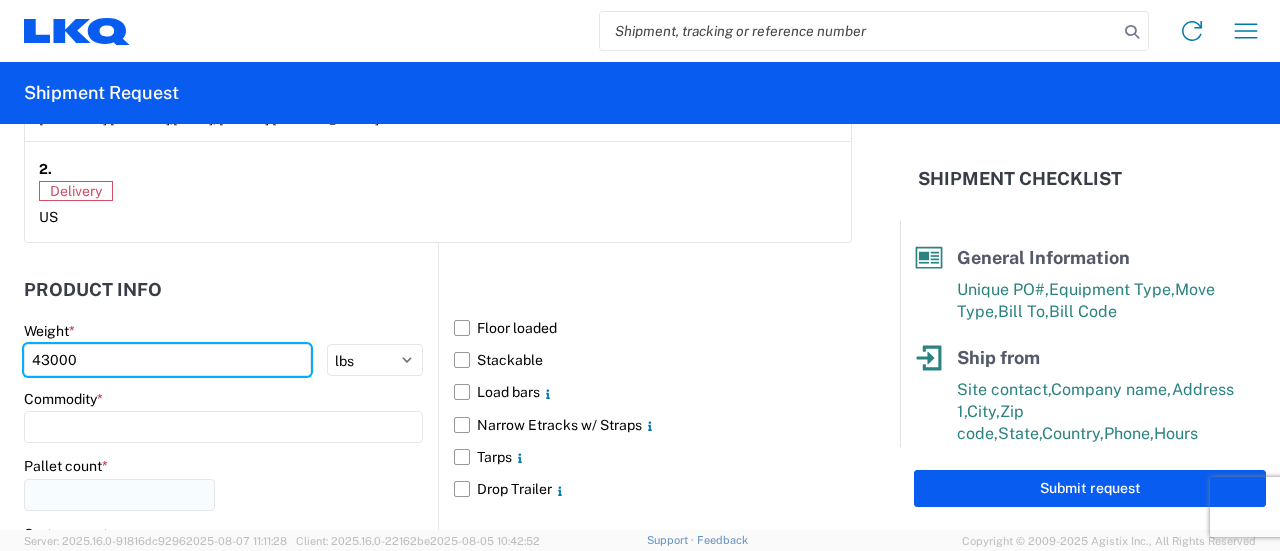 type on "43000" 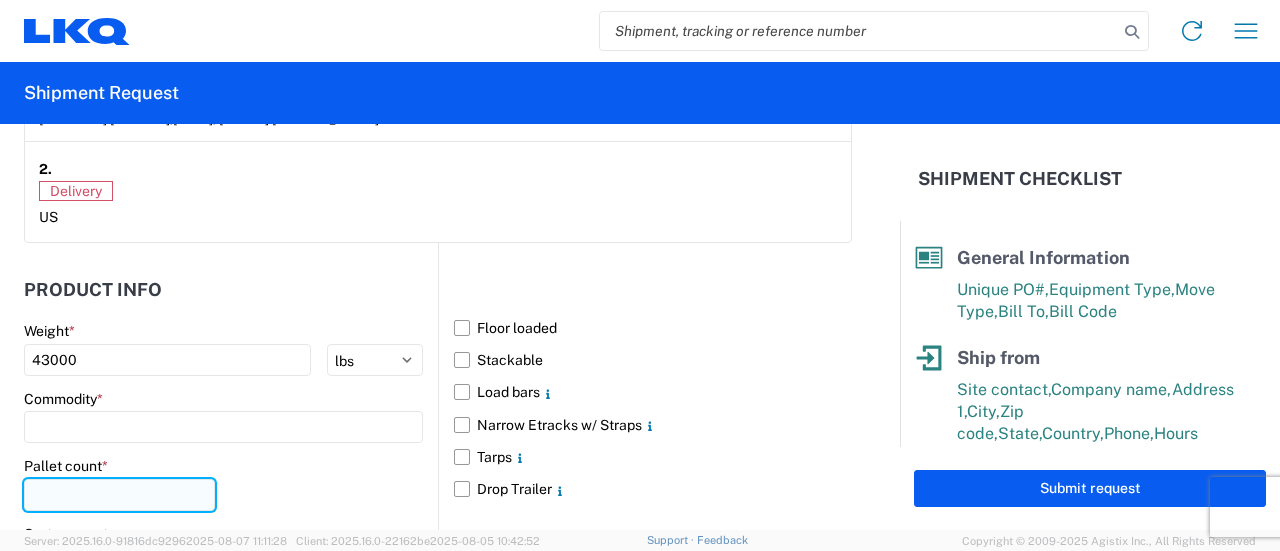 click 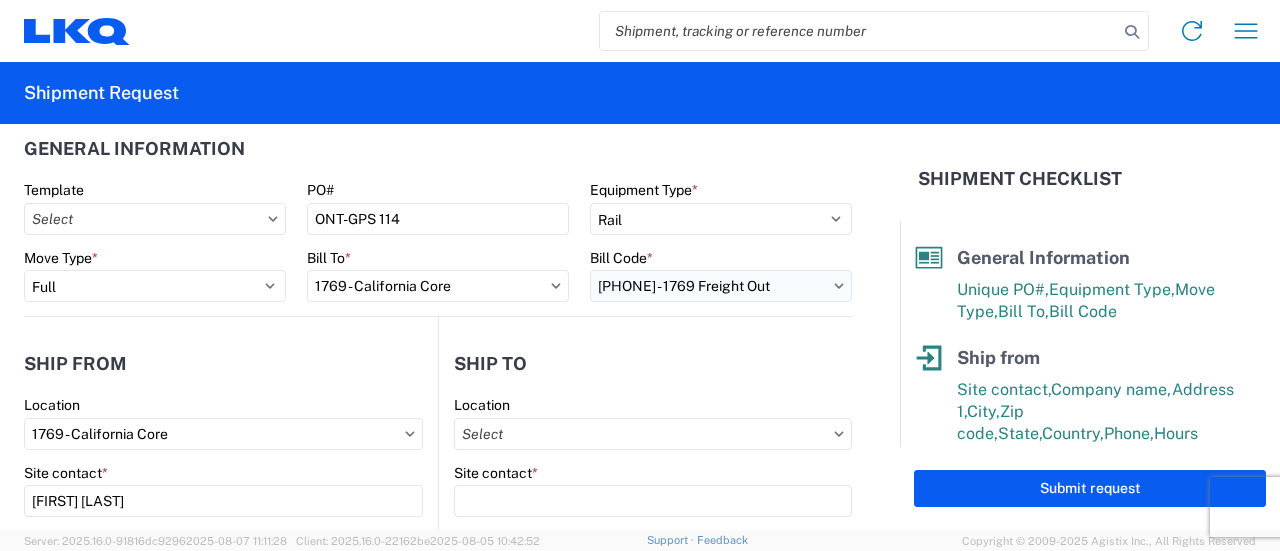 scroll, scrollTop: 0, scrollLeft: 0, axis: both 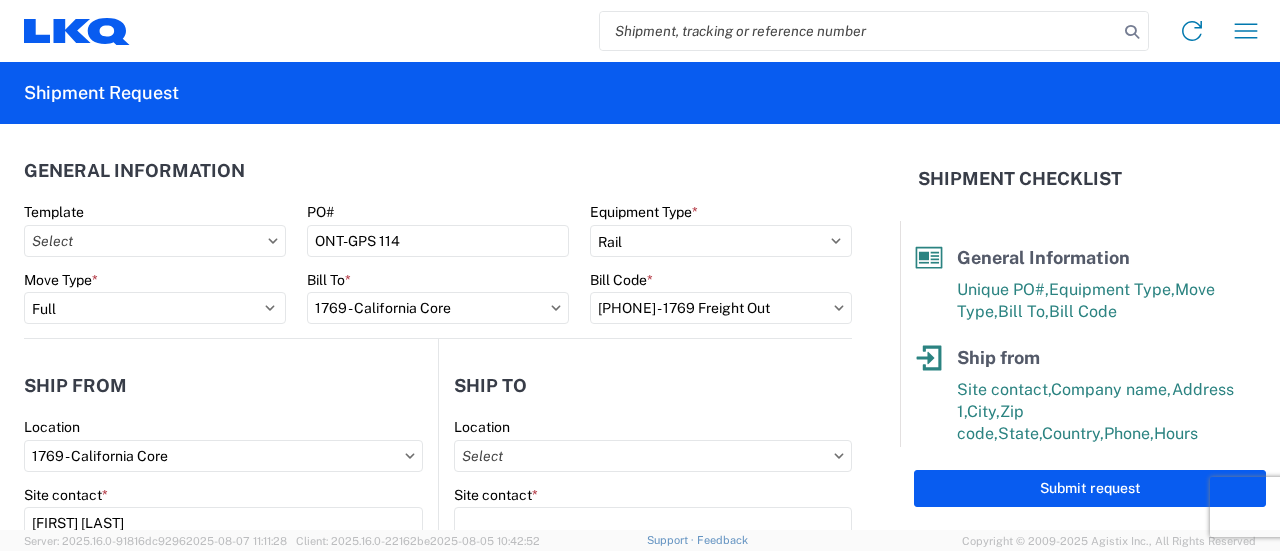 type on "30" 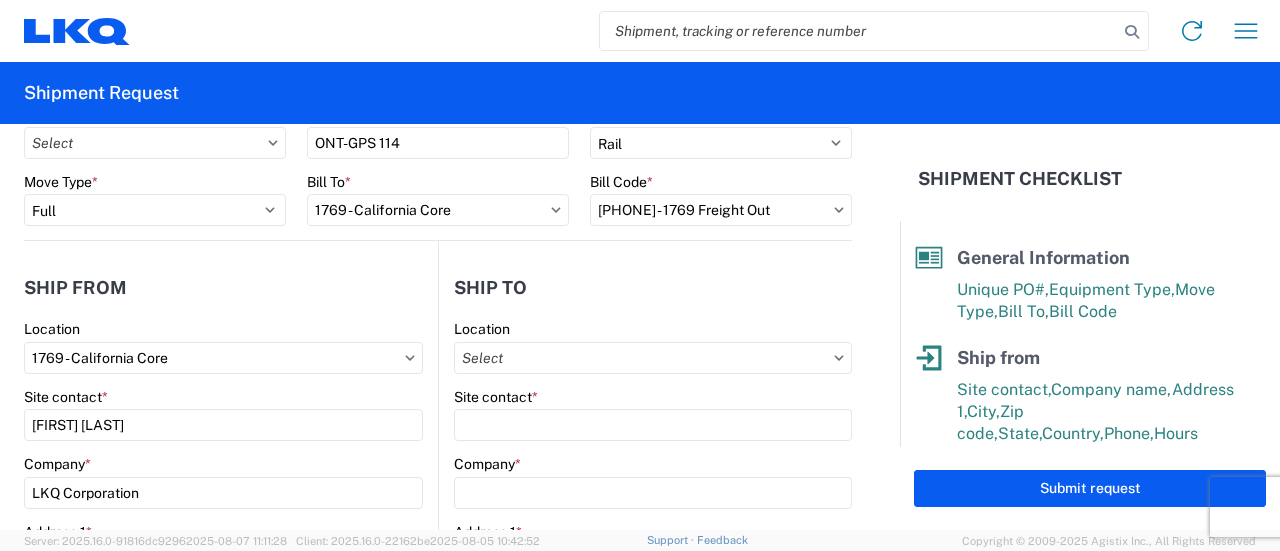 scroll, scrollTop: 0, scrollLeft: 0, axis: both 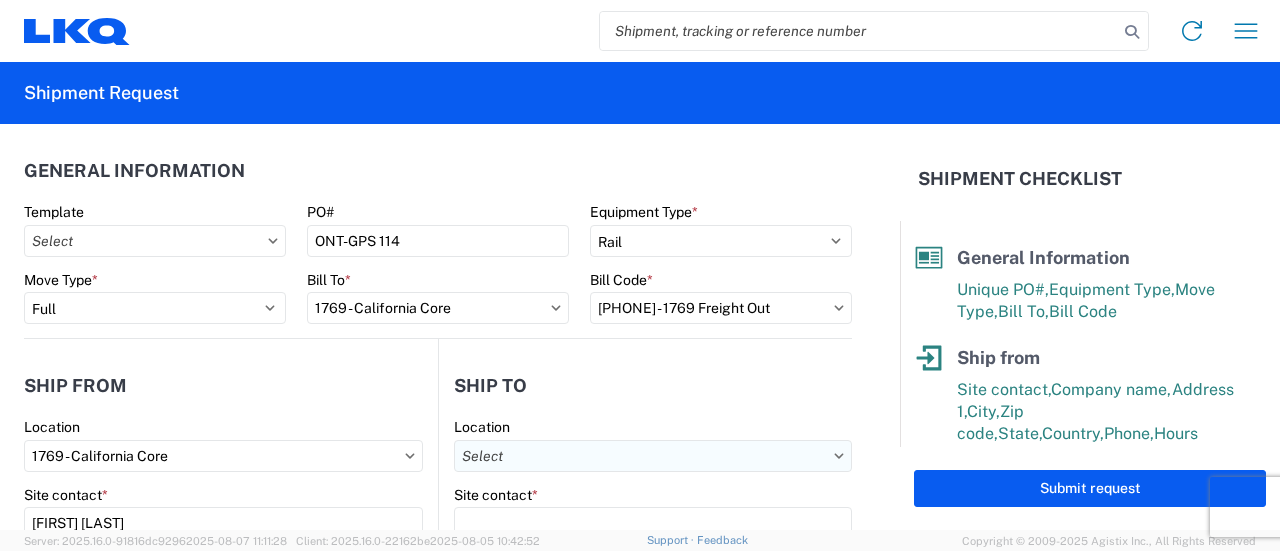 click on "Location" at bounding box center [653, 456] 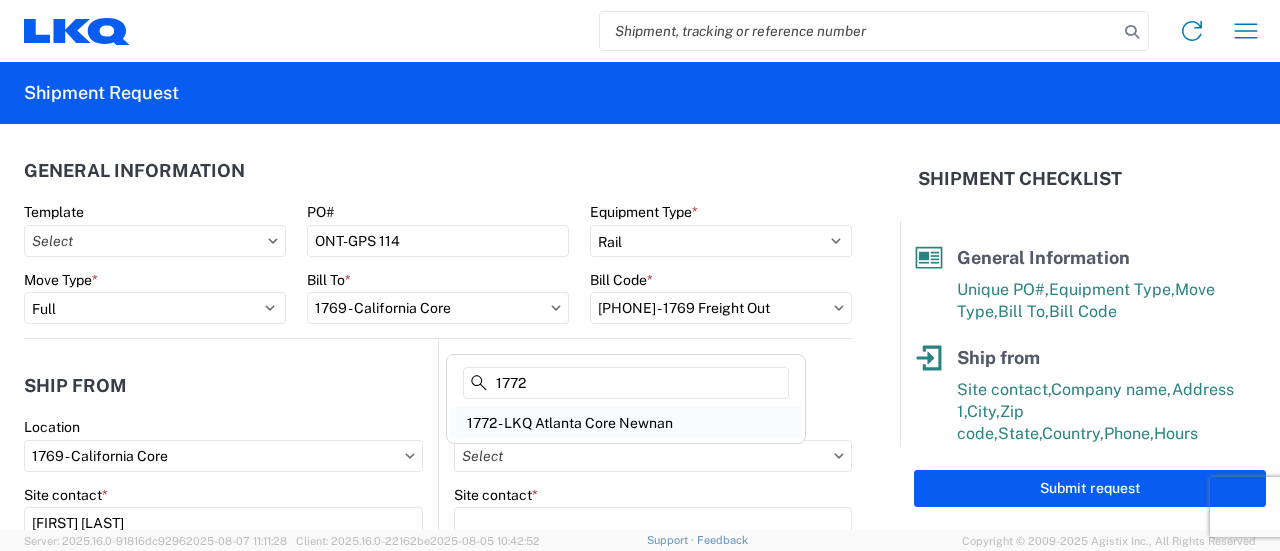 type on "1772" 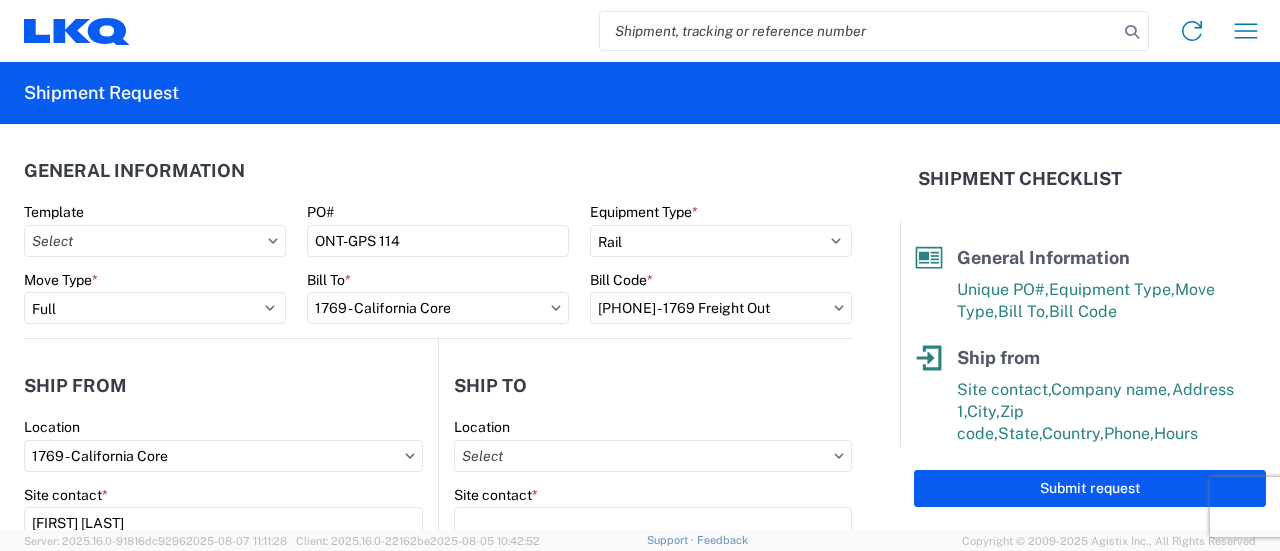type on "1772 - LKQ Atlanta Core Newnan" 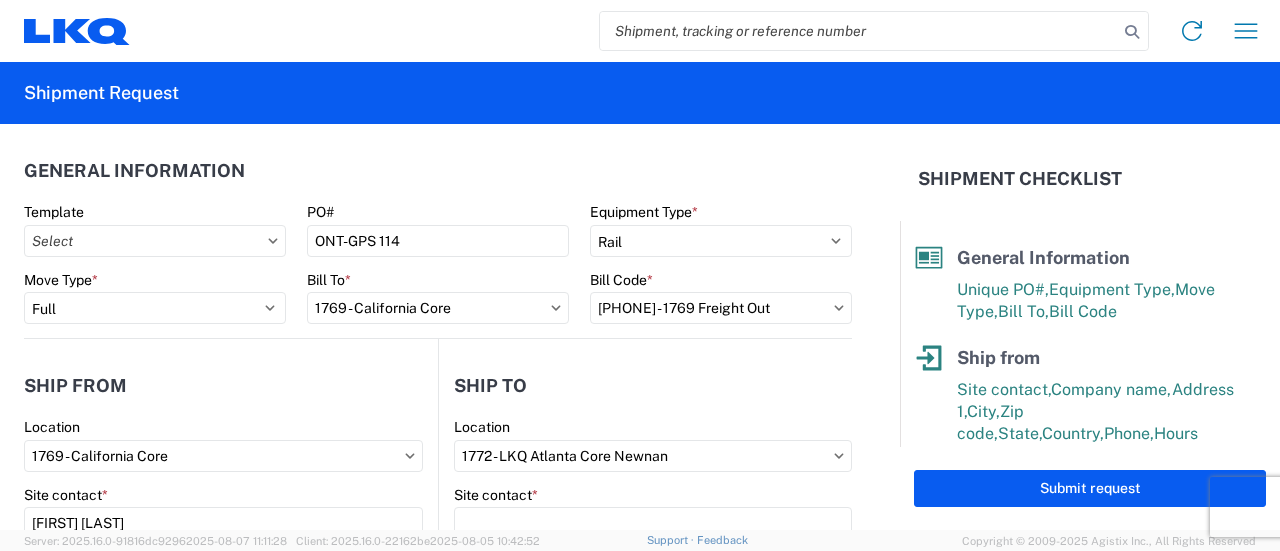 select on "US" 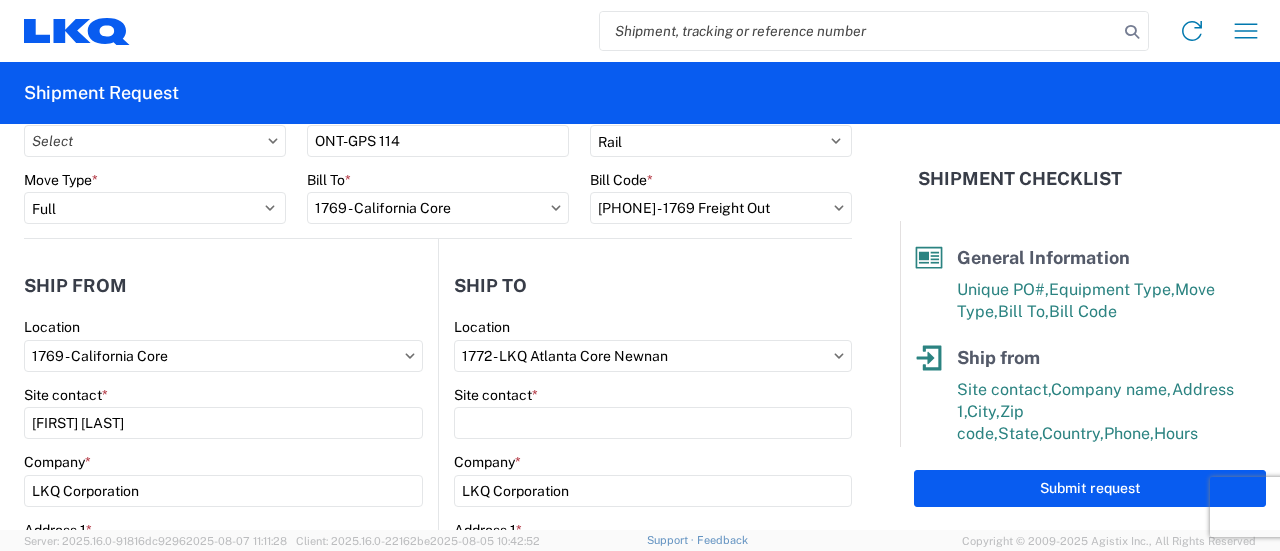 scroll, scrollTop: 200, scrollLeft: 0, axis: vertical 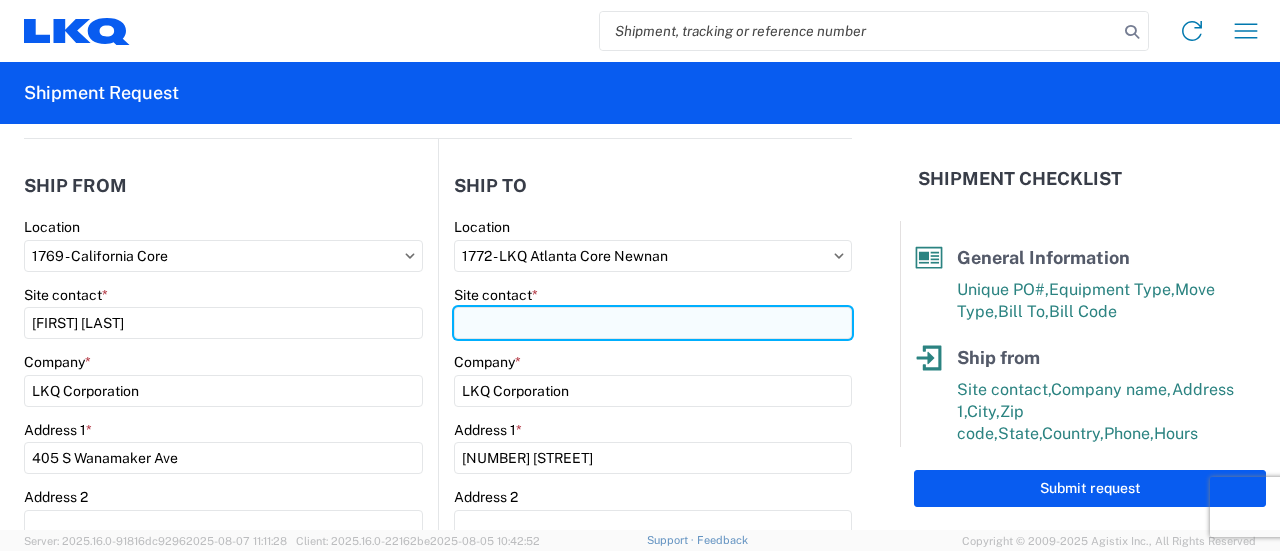 click on "Site contact  *" at bounding box center (653, 323) 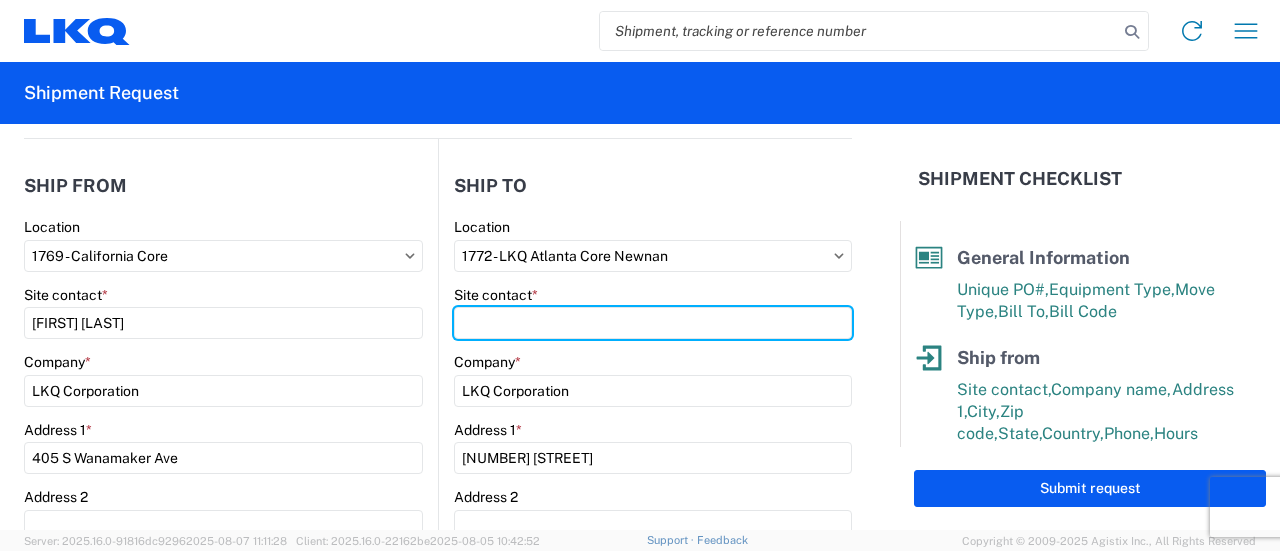 type on "Brian Star" 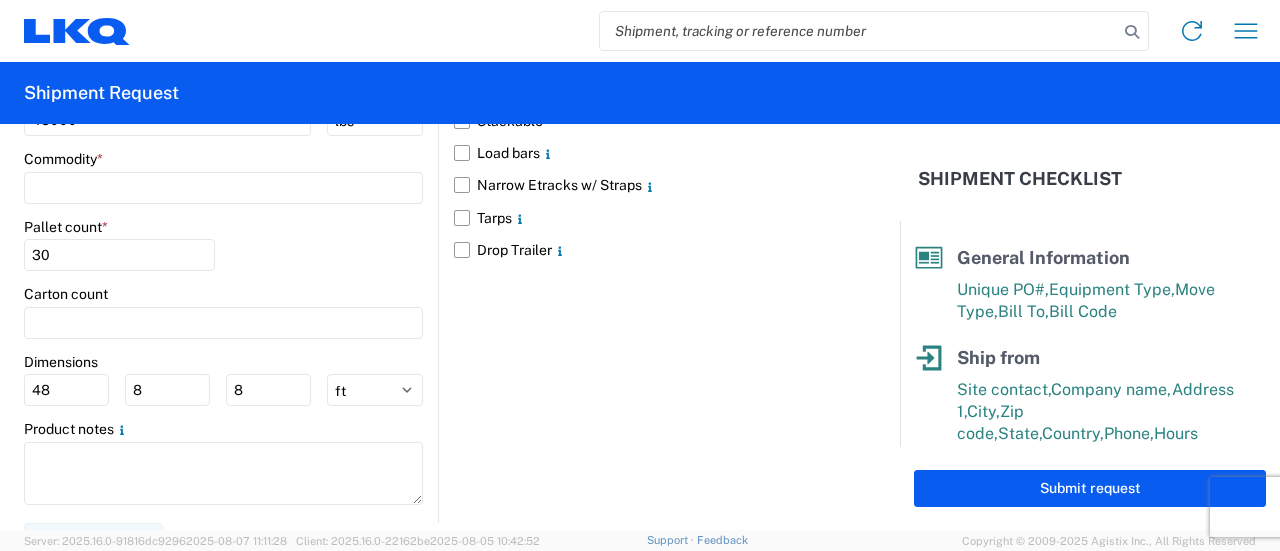 scroll, scrollTop: 1986, scrollLeft: 0, axis: vertical 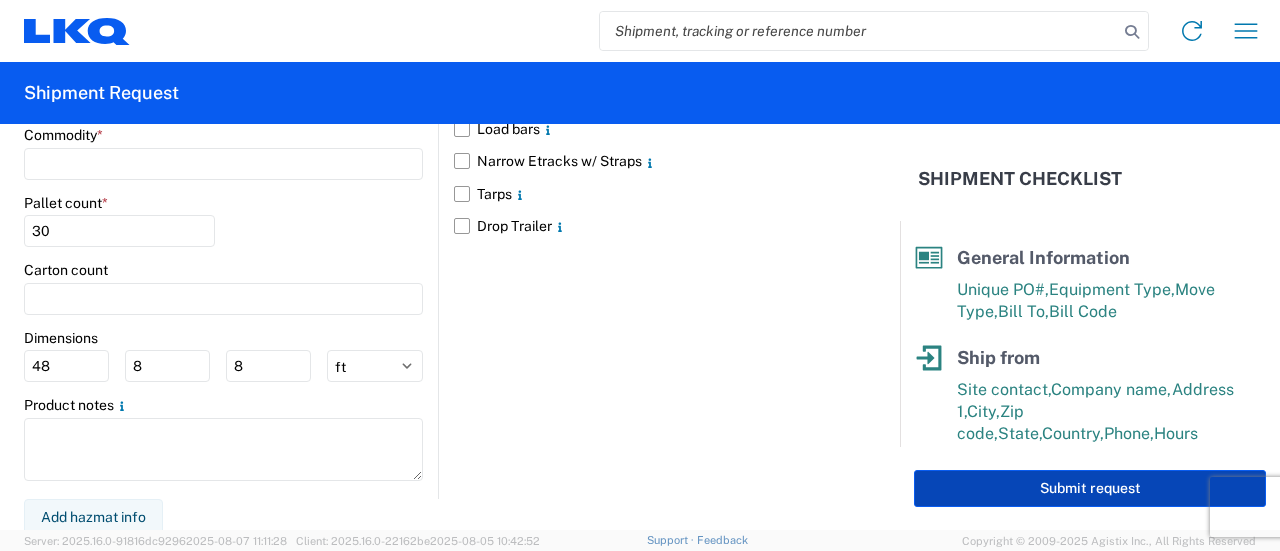 click on "Submit request" 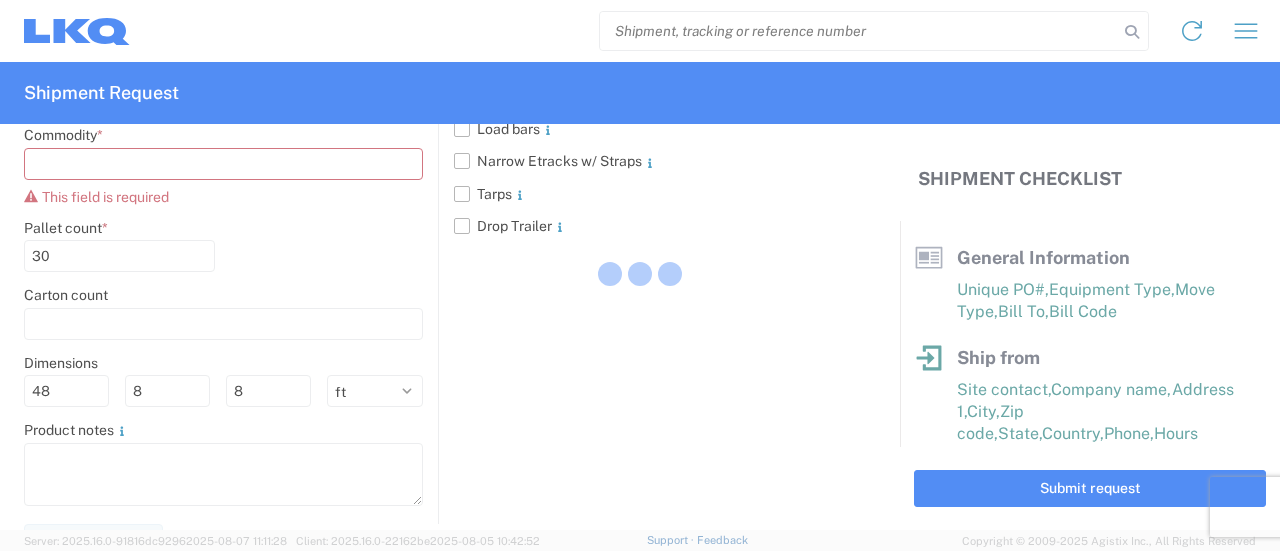 click 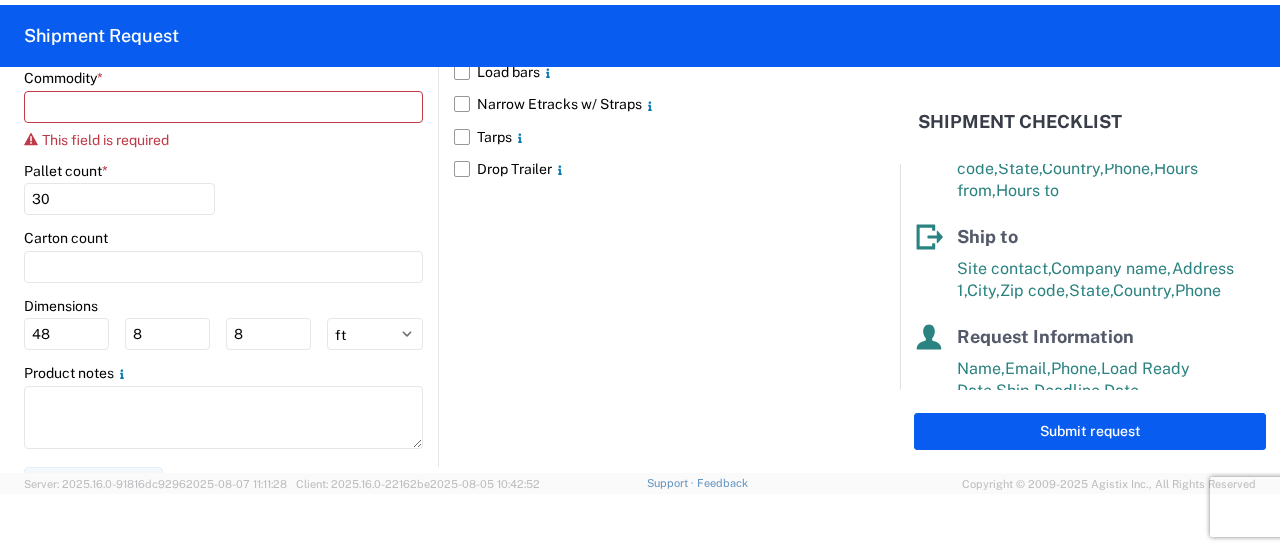 scroll, scrollTop: 332, scrollLeft: 0, axis: vertical 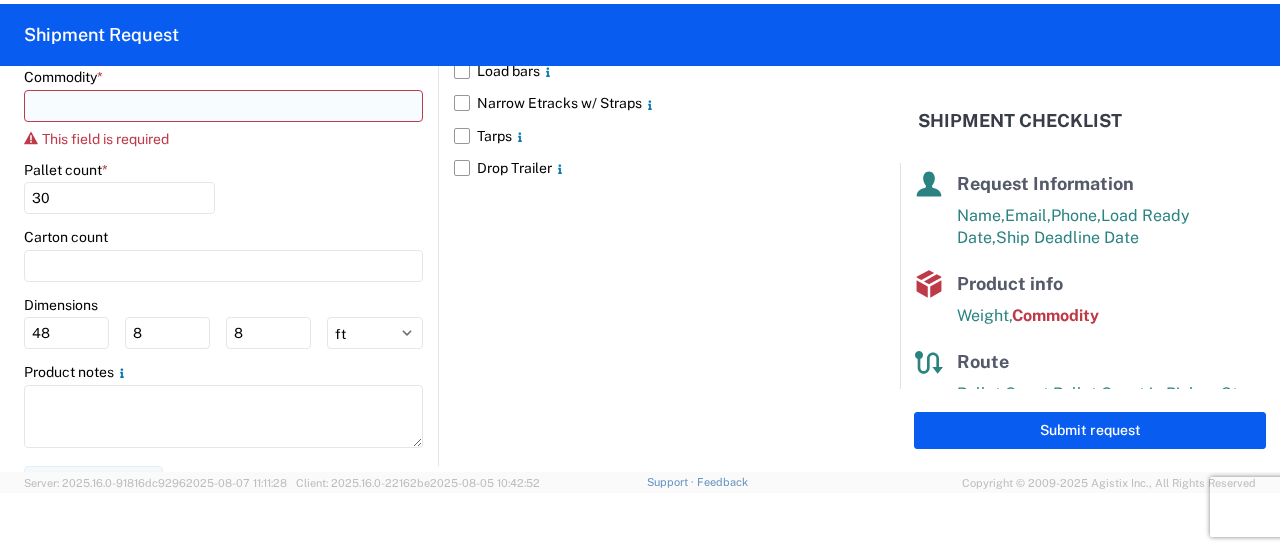 click 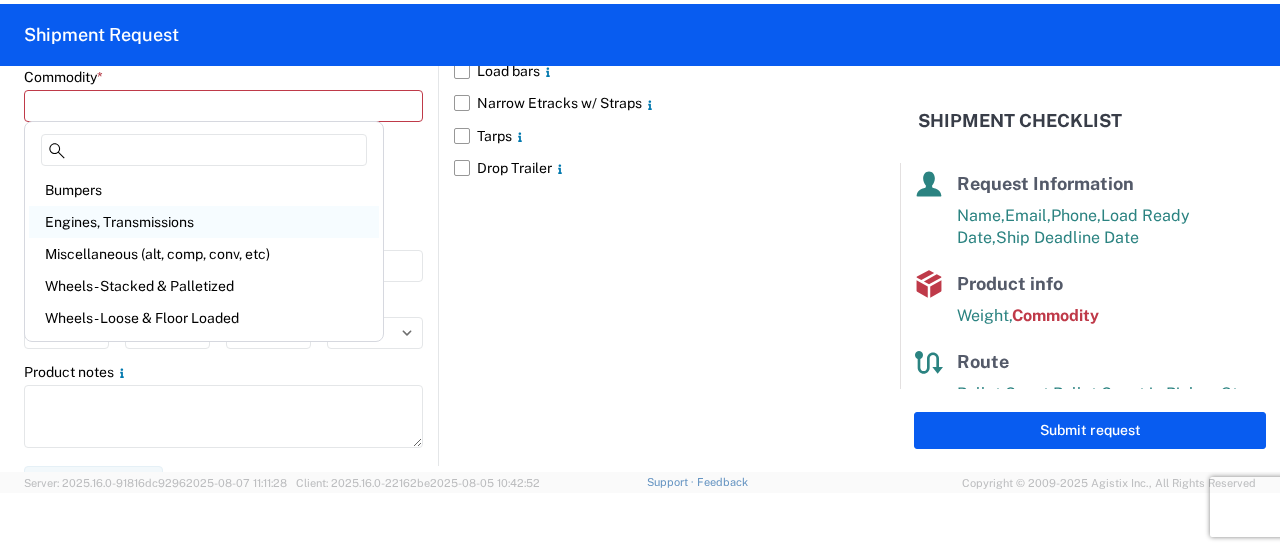 click on "Engines, Transmissions" 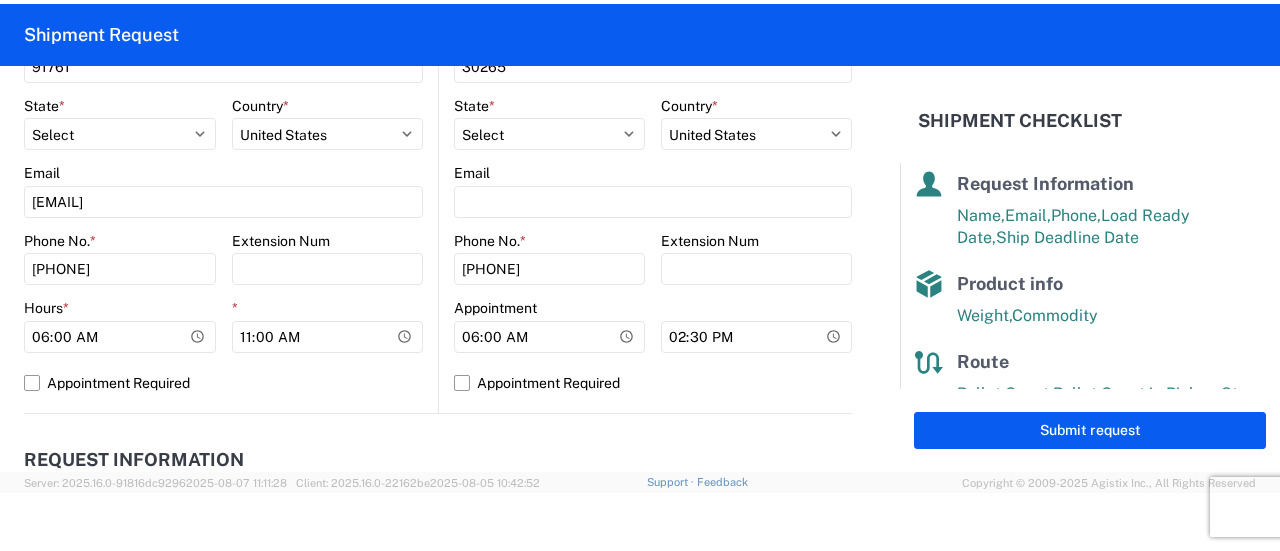 scroll, scrollTop: 800, scrollLeft: 0, axis: vertical 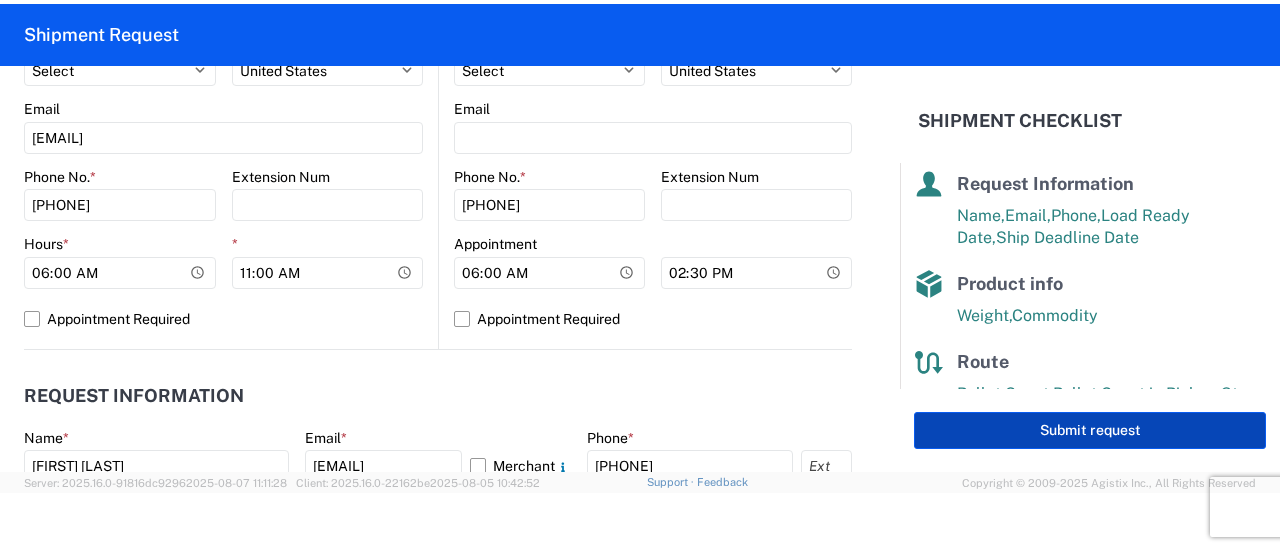 click on "Submit request" 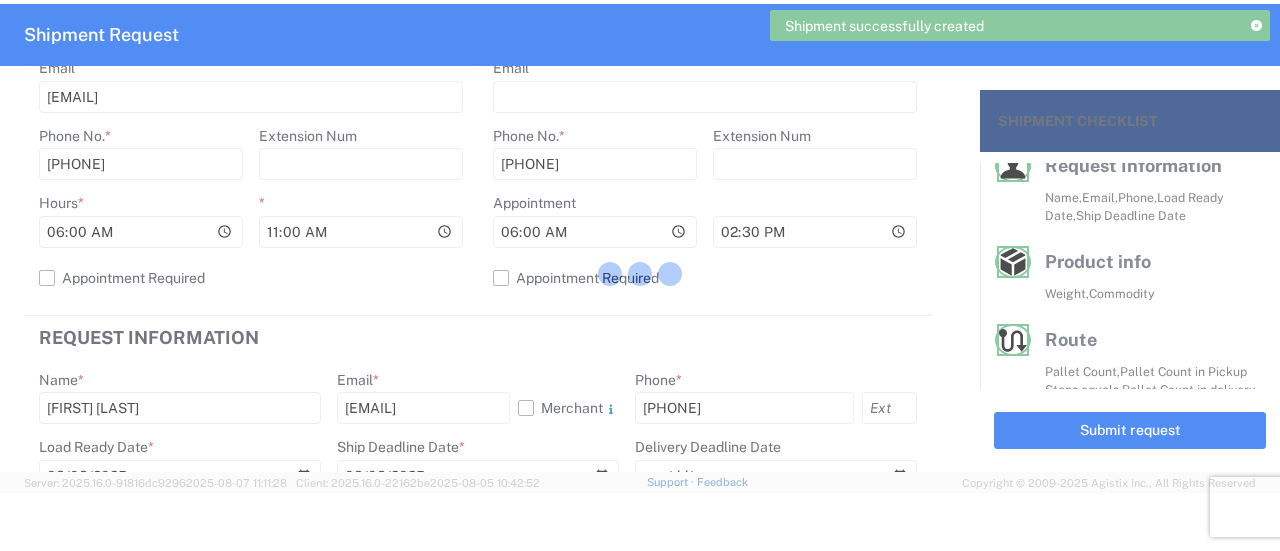scroll, scrollTop: 326, scrollLeft: 0, axis: vertical 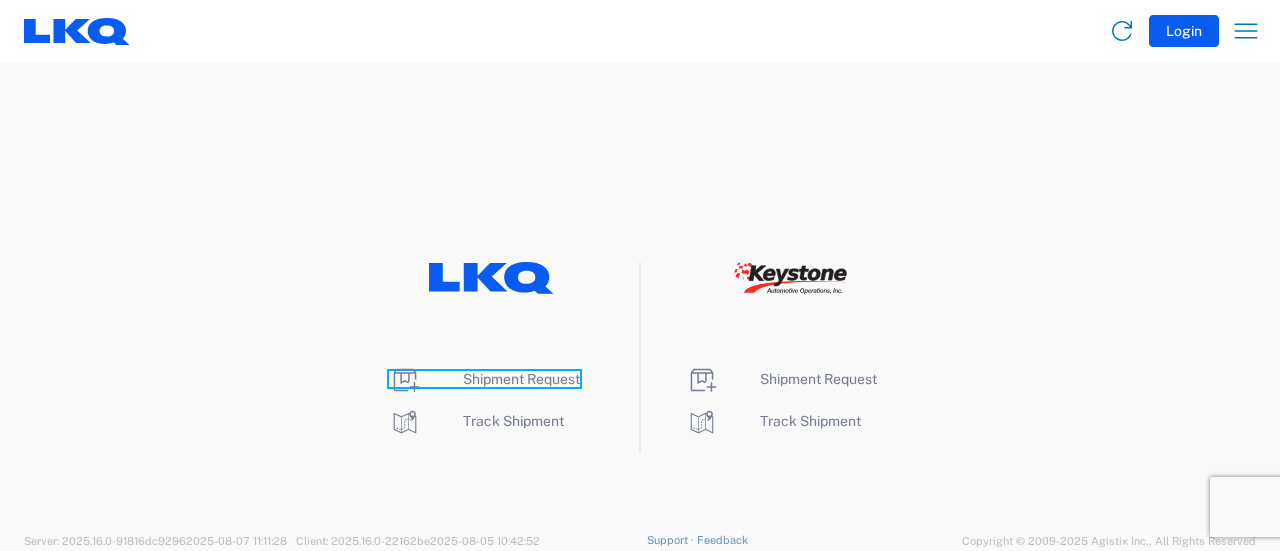click on "Shipment Request" 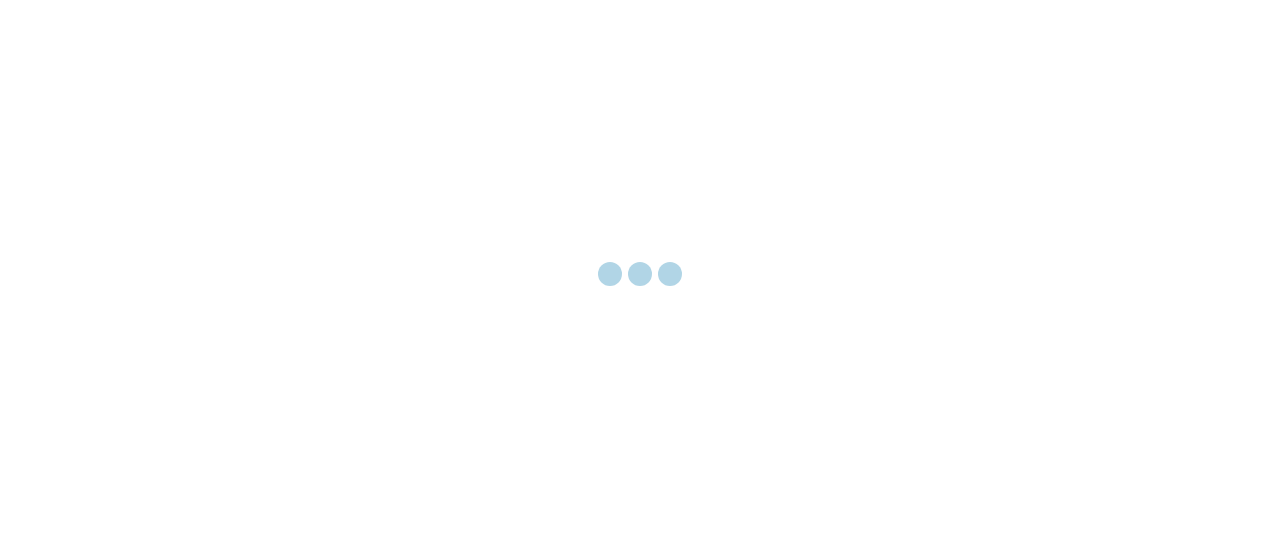 scroll, scrollTop: 0, scrollLeft: 0, axis: both 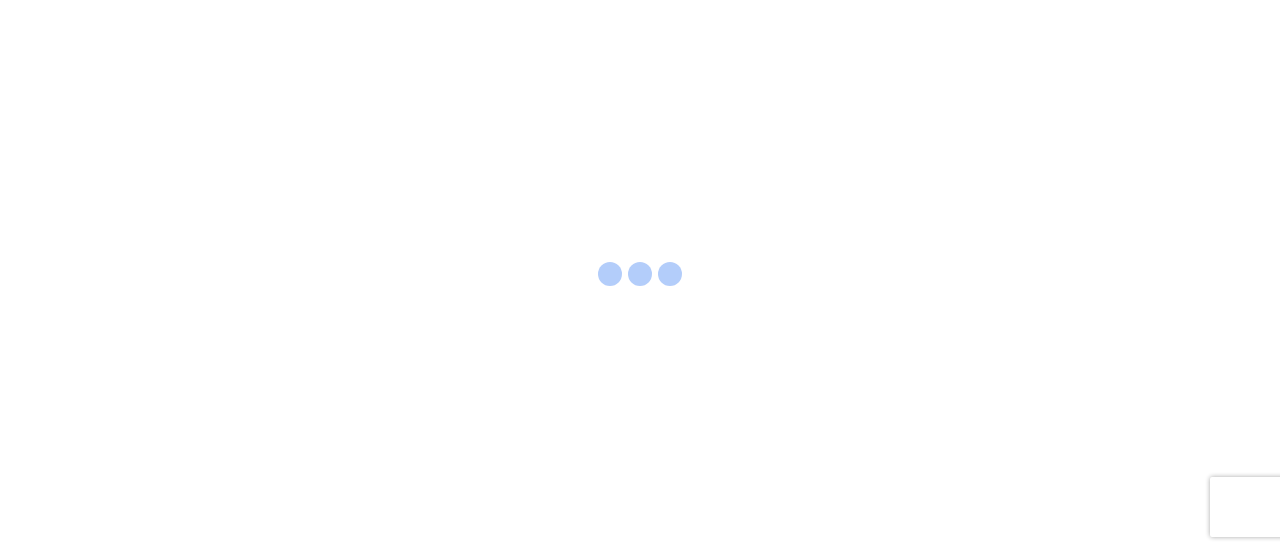select on "FULL" 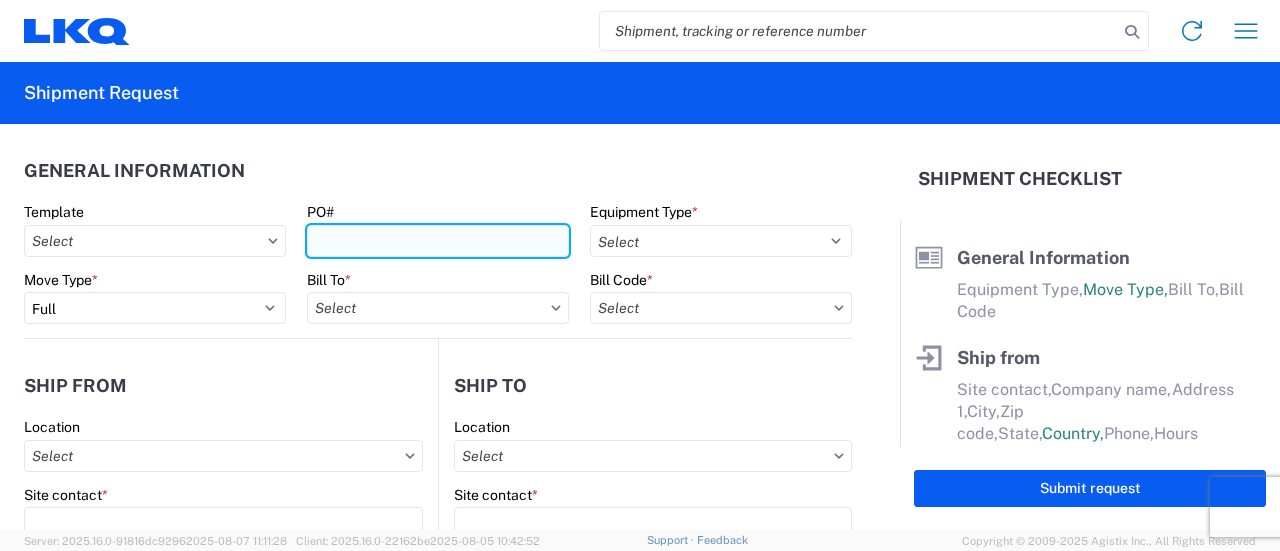 paste on "atl ext207" 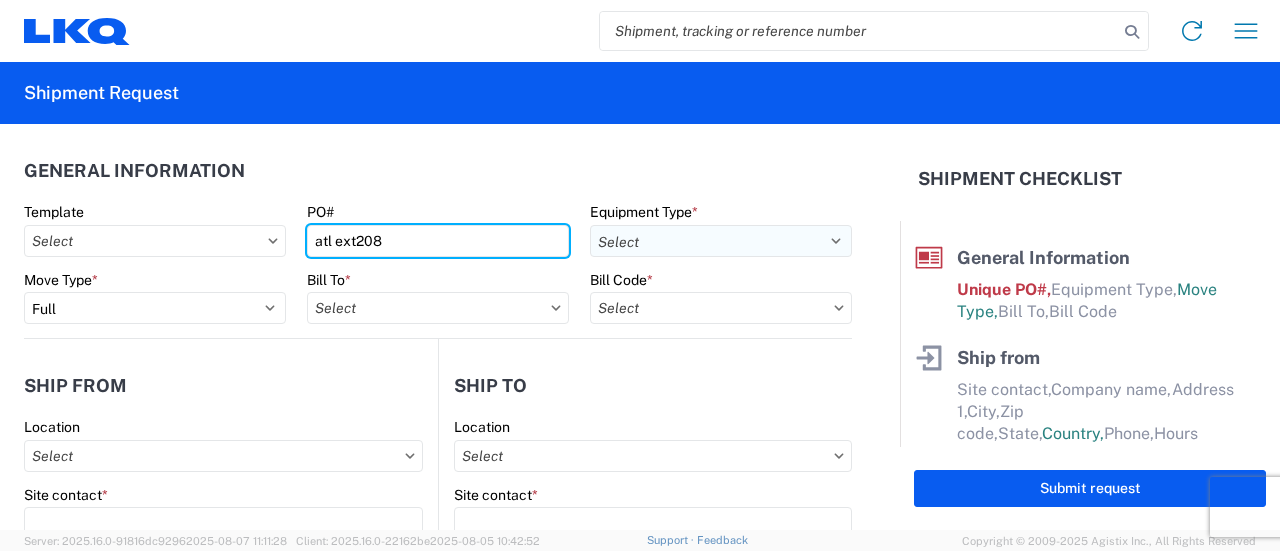 type on "atl ext208" 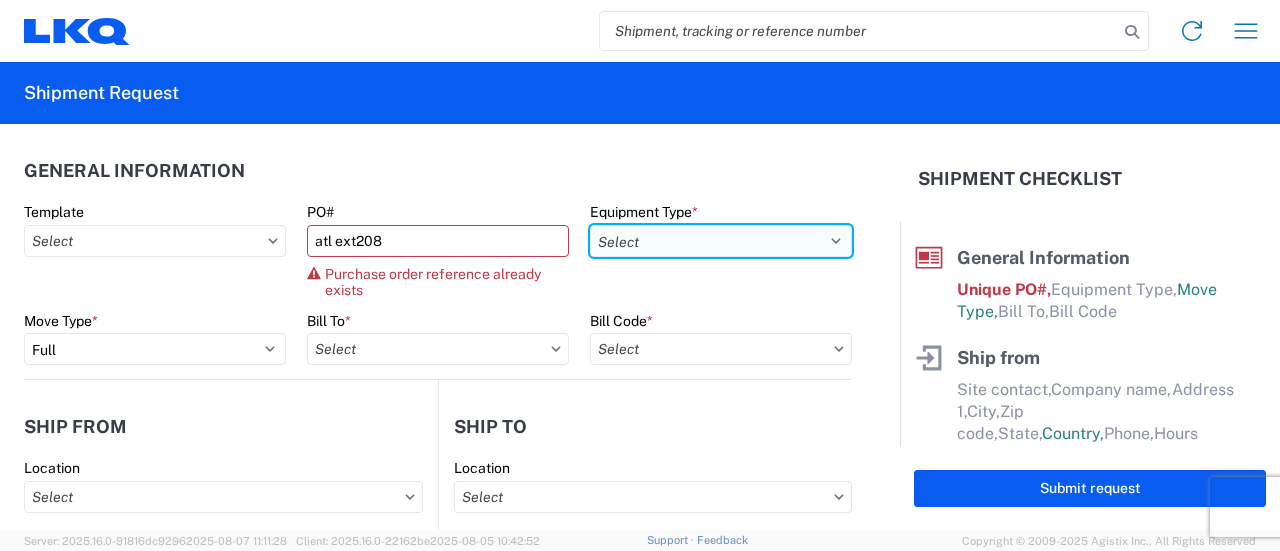 click on "Select 53’ Dry Van Flatbed Dropdeck (van) Lowboy (flatbed) Rail" at bounding box center (721, 241) 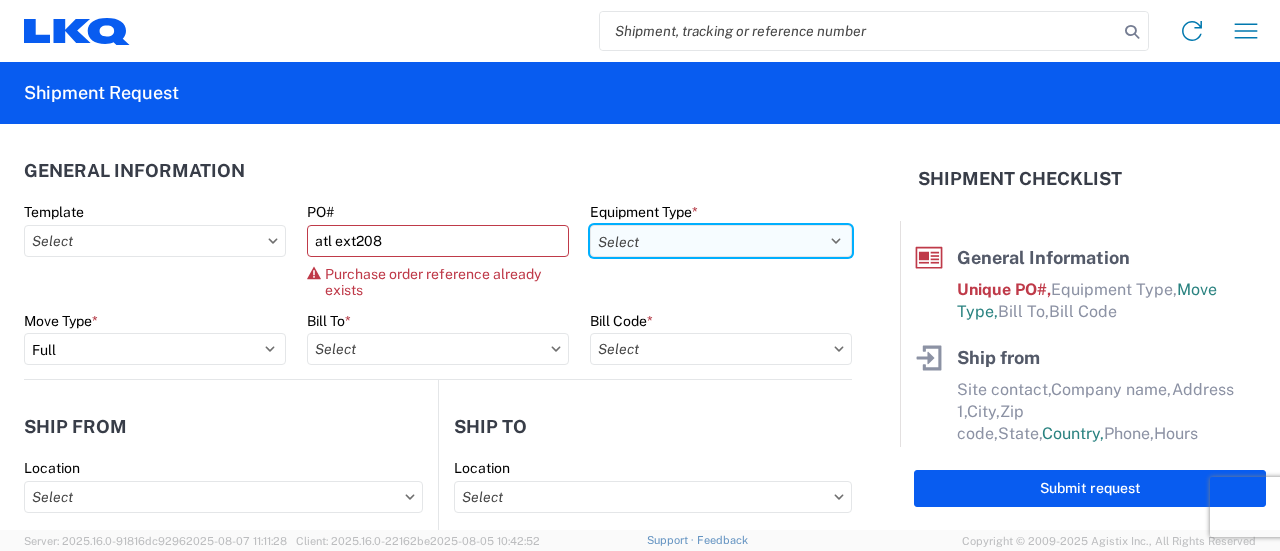select on "BCAR" 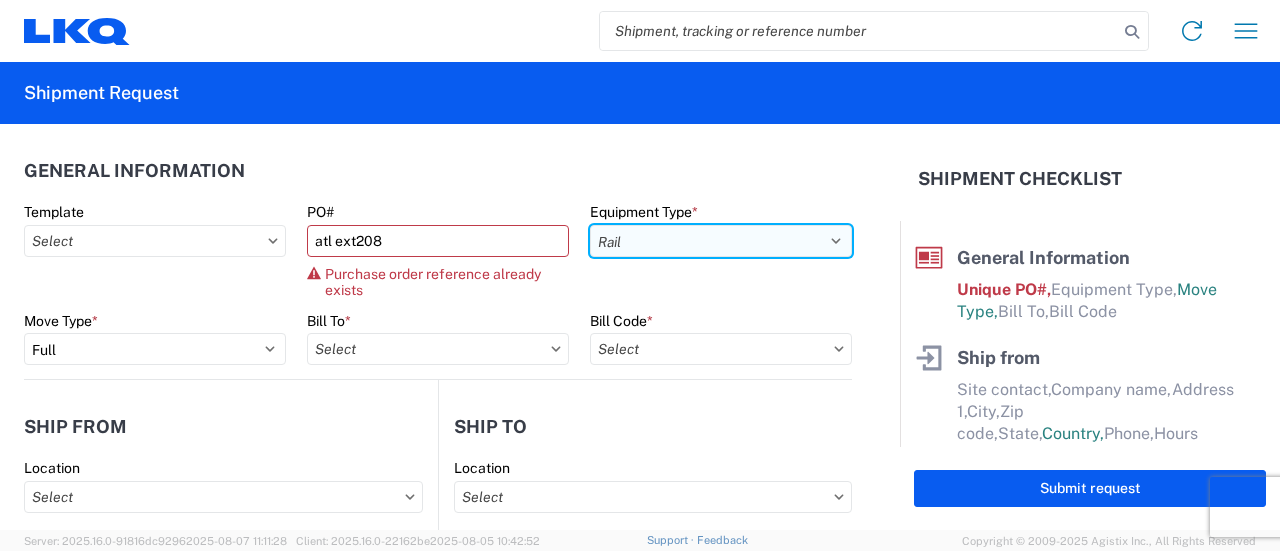 click on "Select 53’ Dry Van Flatbed Dropdeck (van) Lowboy (flatbed) Rail" at bounding box center [721, 241] 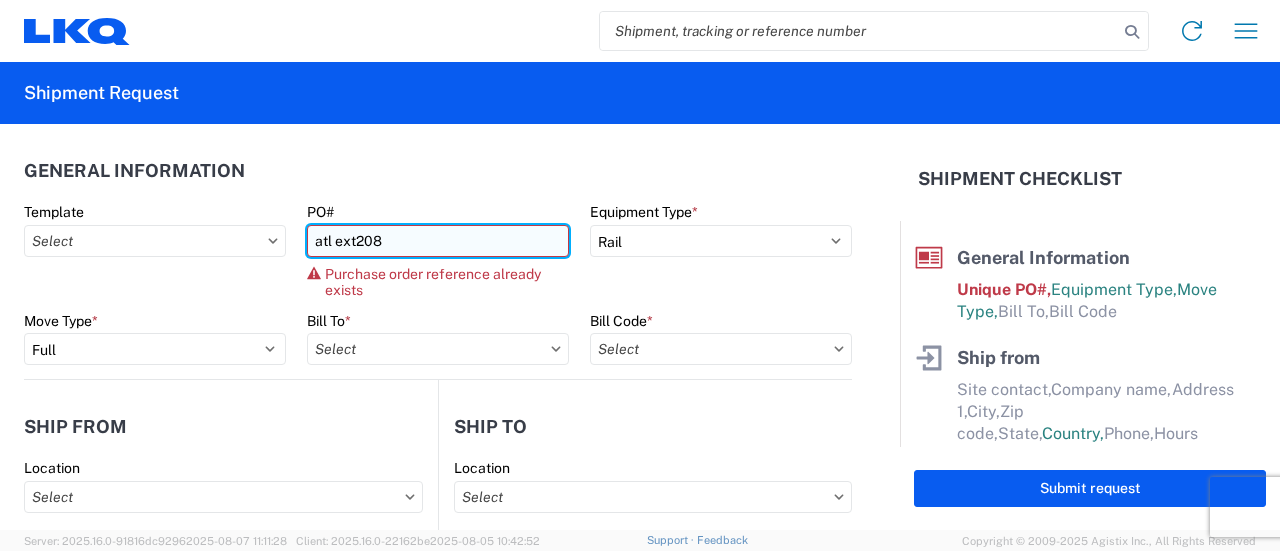 click on "atl ext208" at bounding box center [438, 241] 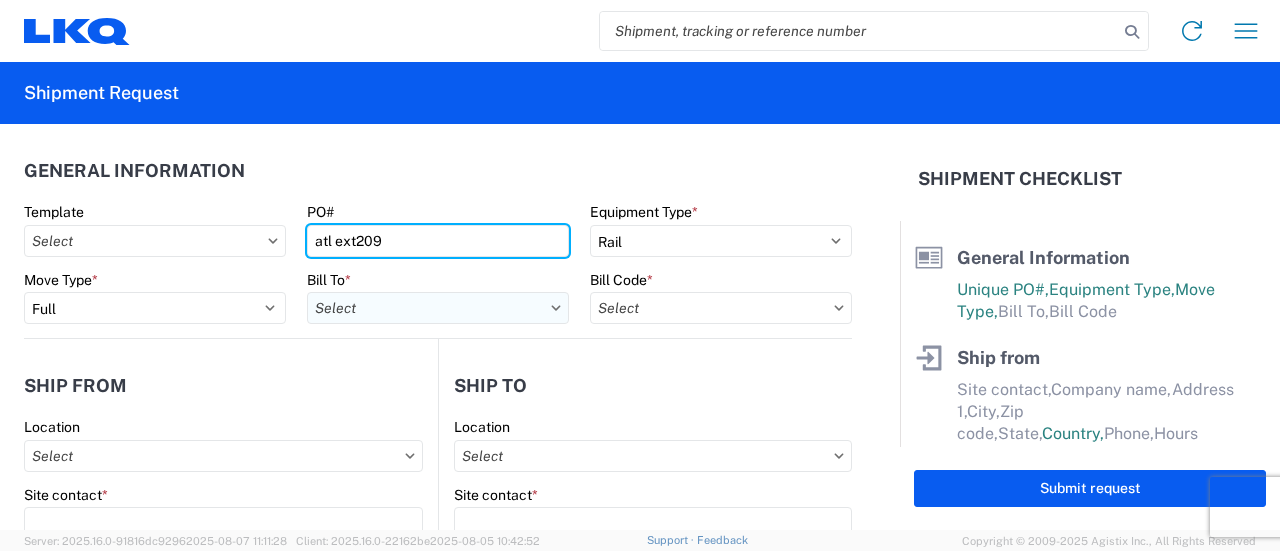 type on "atl ext209" 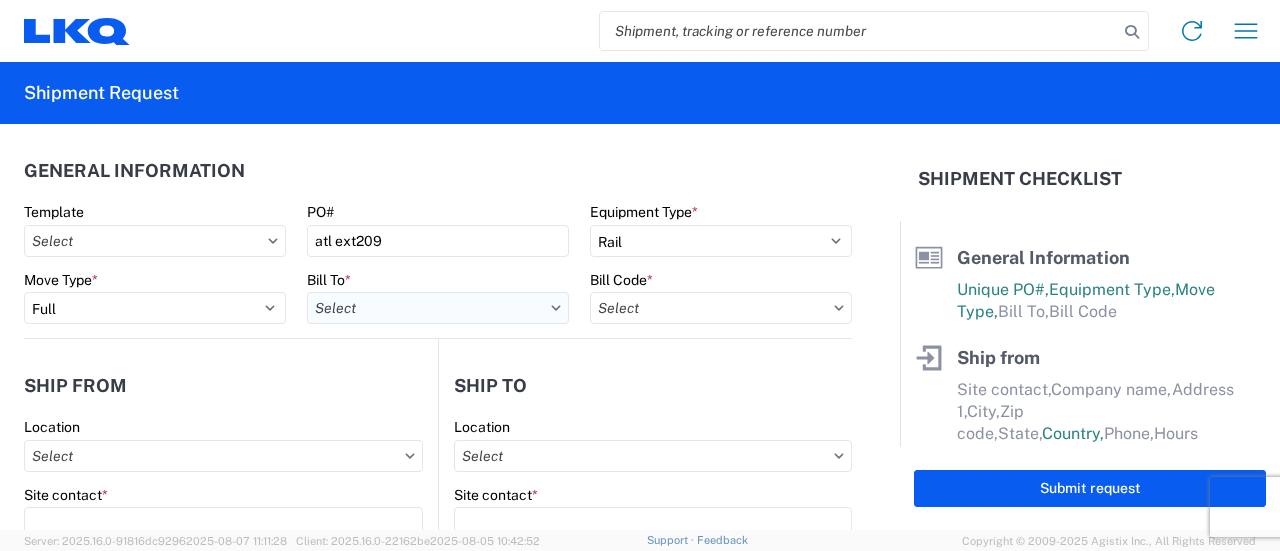 click on "Bill To  *" at bounding box center [438, 308] 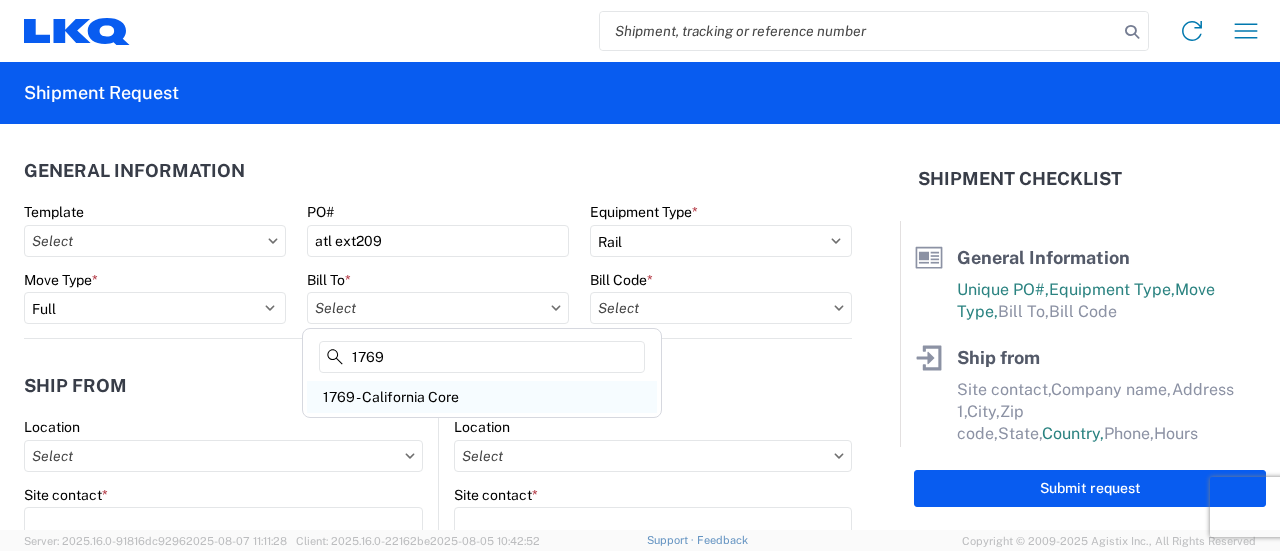 type on "1769" 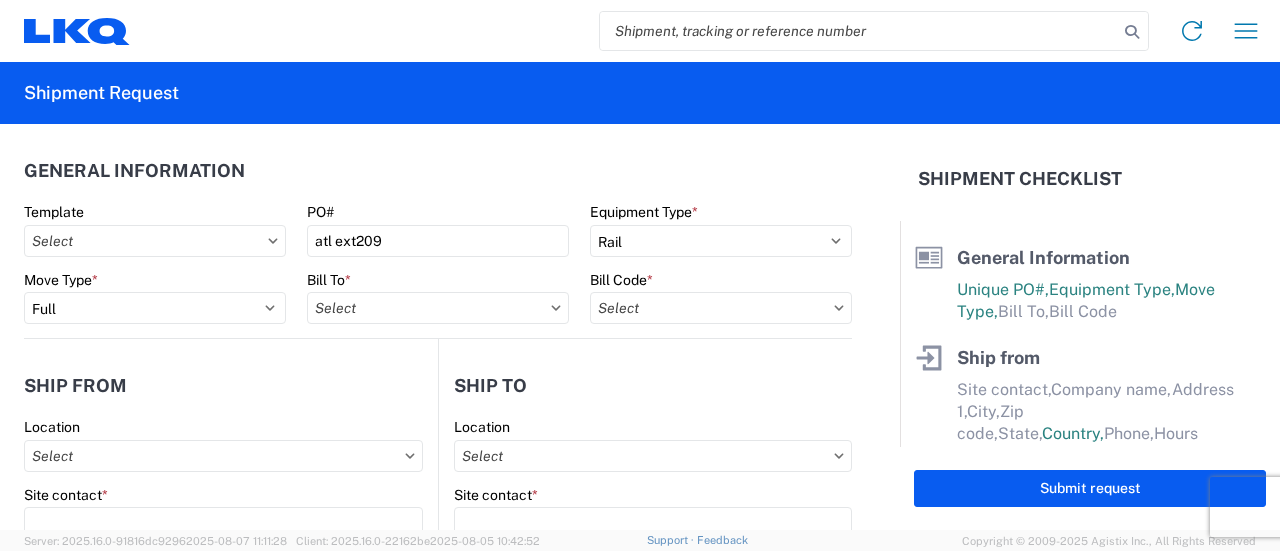 type on "1769 - California Core" 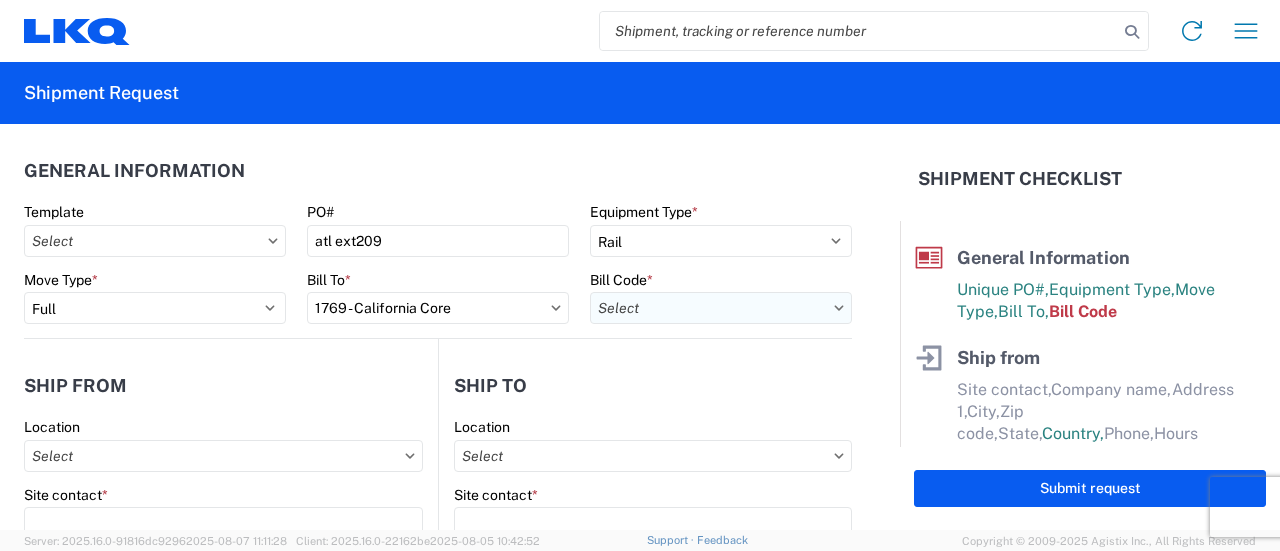 click on "Bill Code  *" at bounding box center [721, 308] 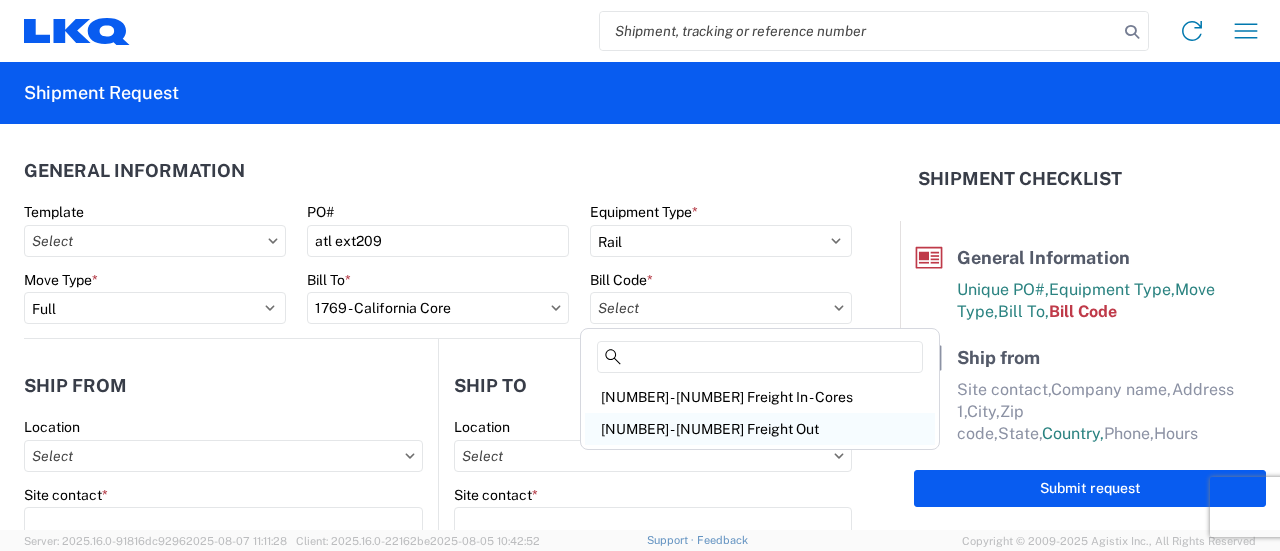 click on "[NUMBER] - [NUMBER] Freight Out" 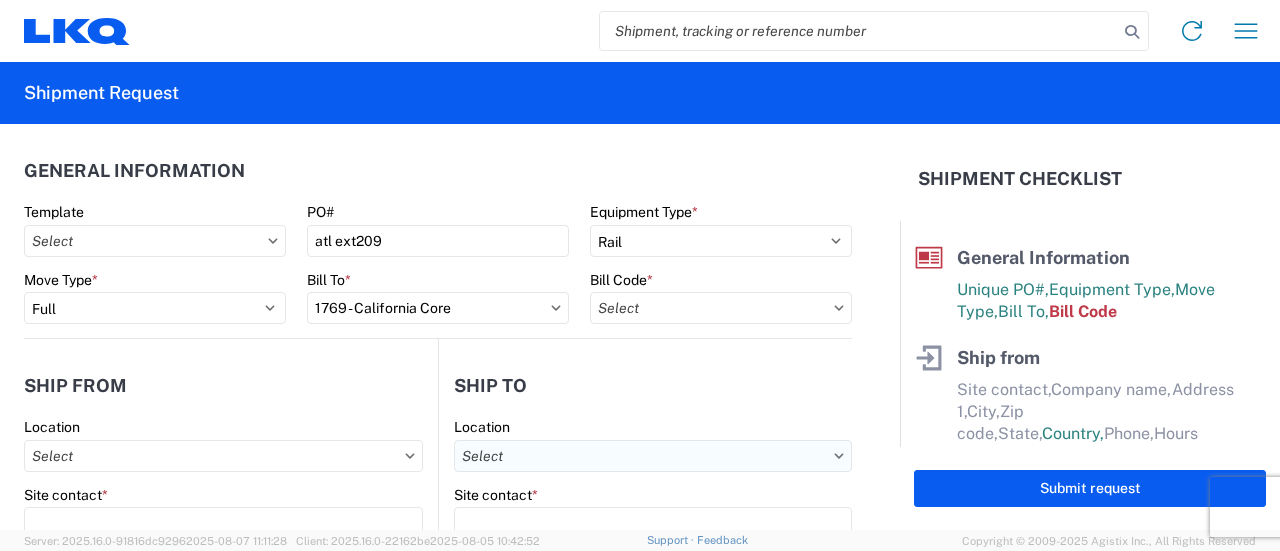type on "[NUMBER] - [NUMBER] Freight Out" 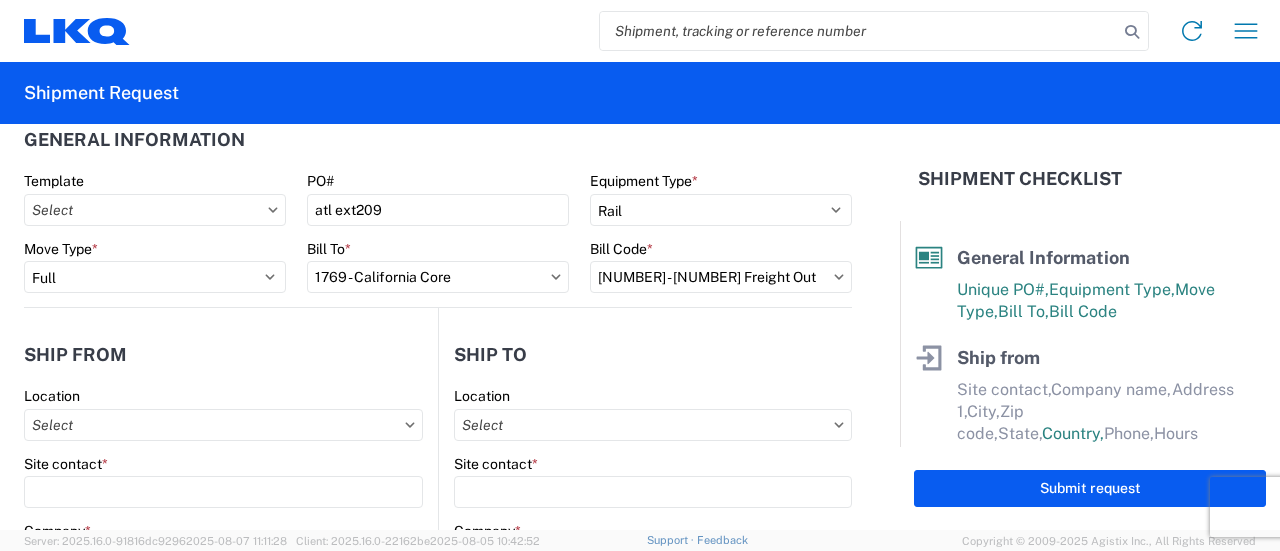 scroll, scrollTop: 0, scrollLeft: 0, axis: both 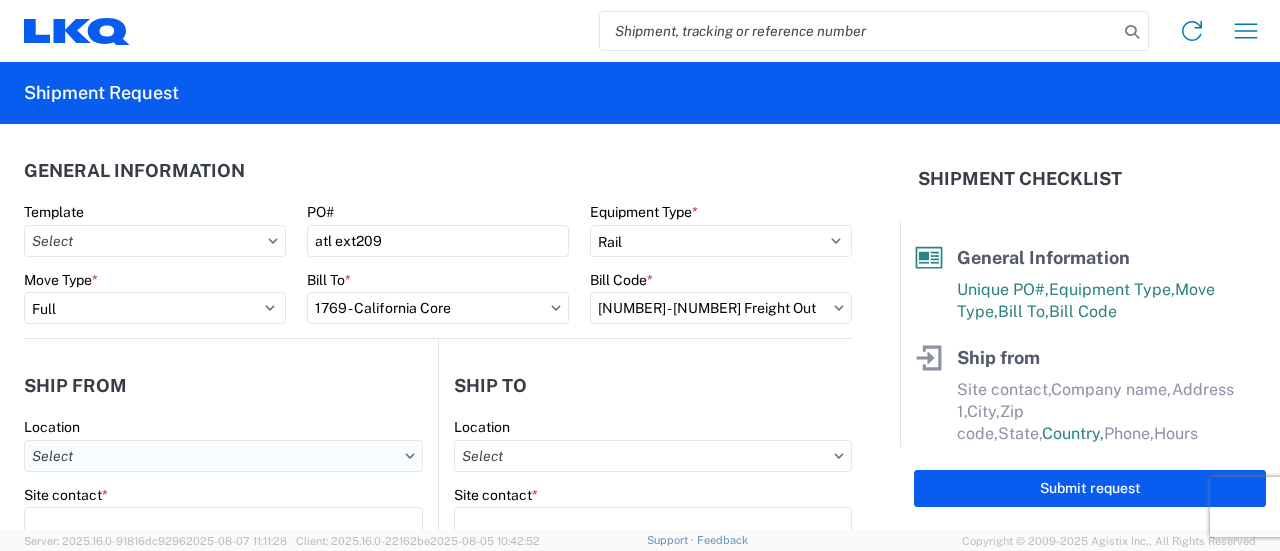 click on "Location" at bounding box center (223, 456) 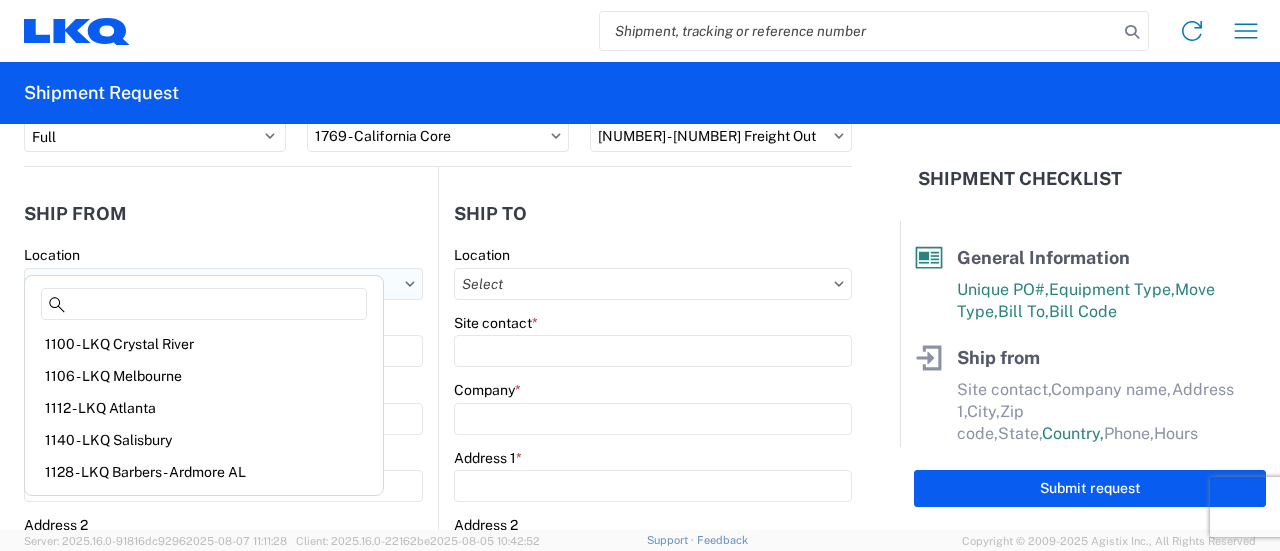 scroll, scrollTop: 200, scrollLeft: 0, axis: vertical 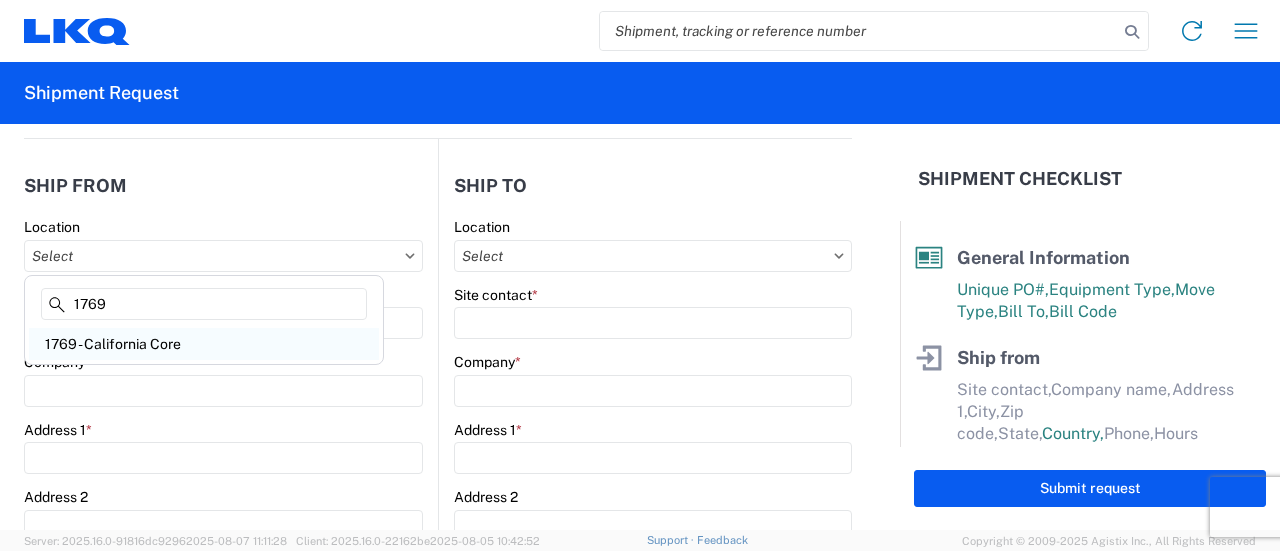 type on "1769" 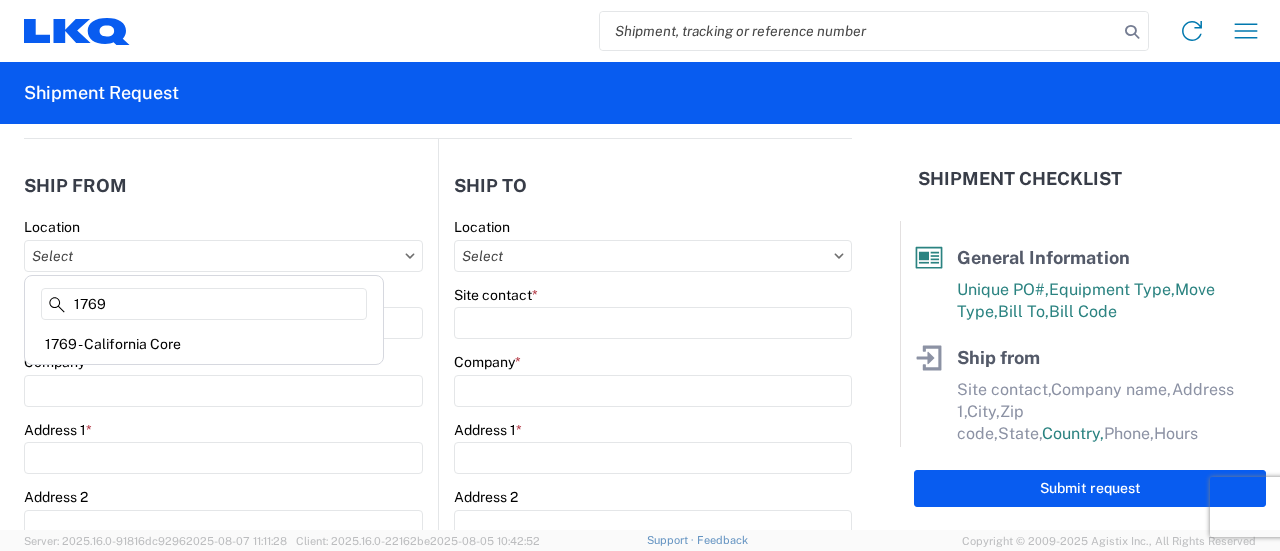 type on "1769 - California Core" 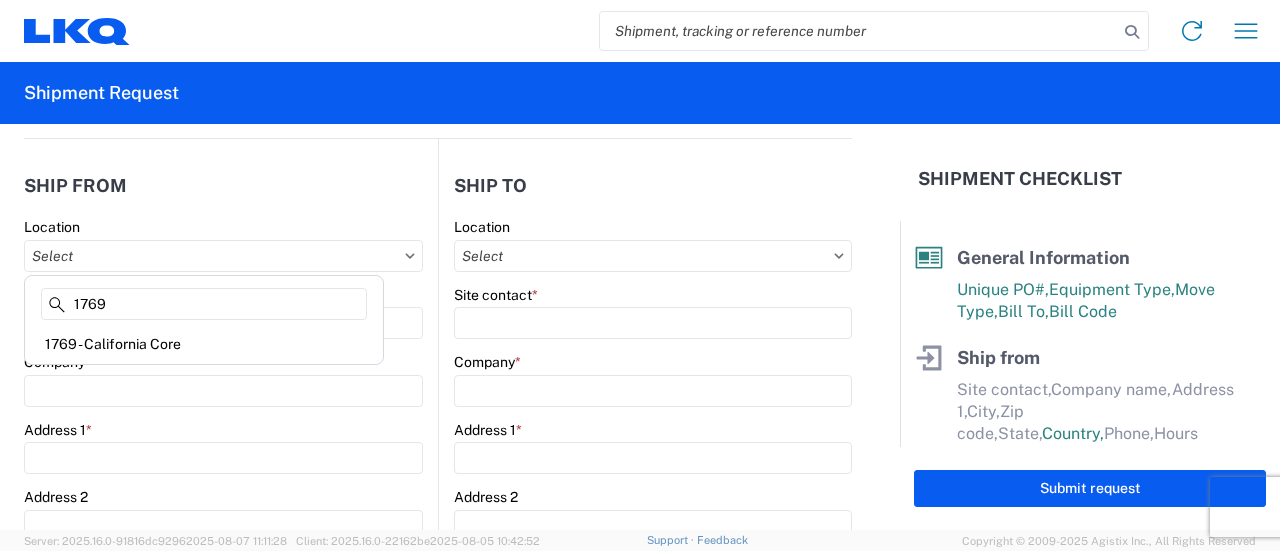 type on "LKQ Corporation" 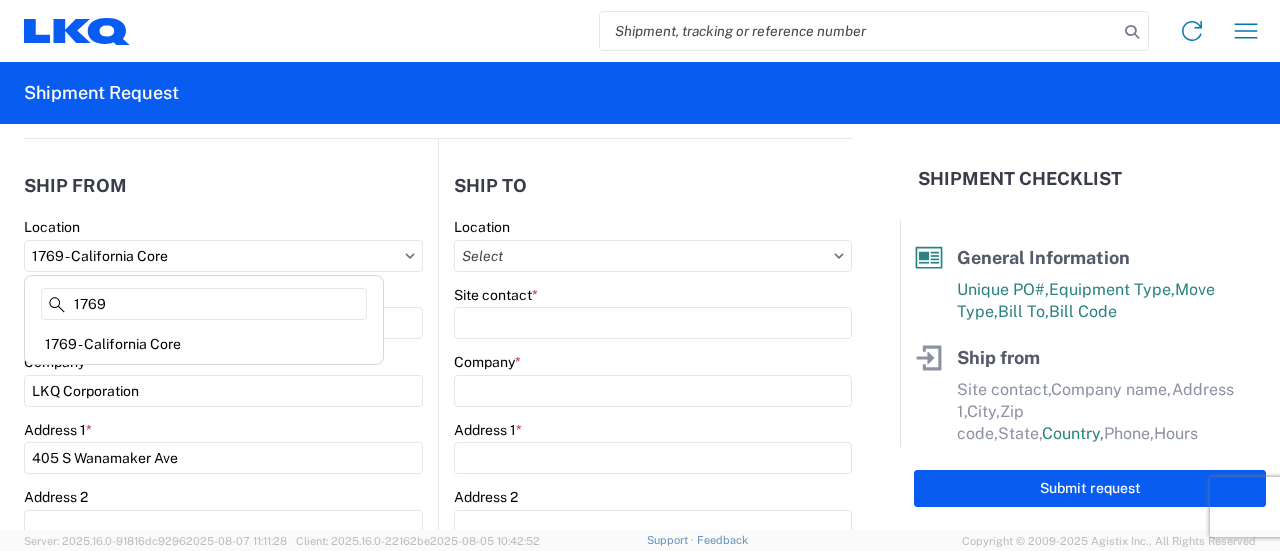 select on "US" 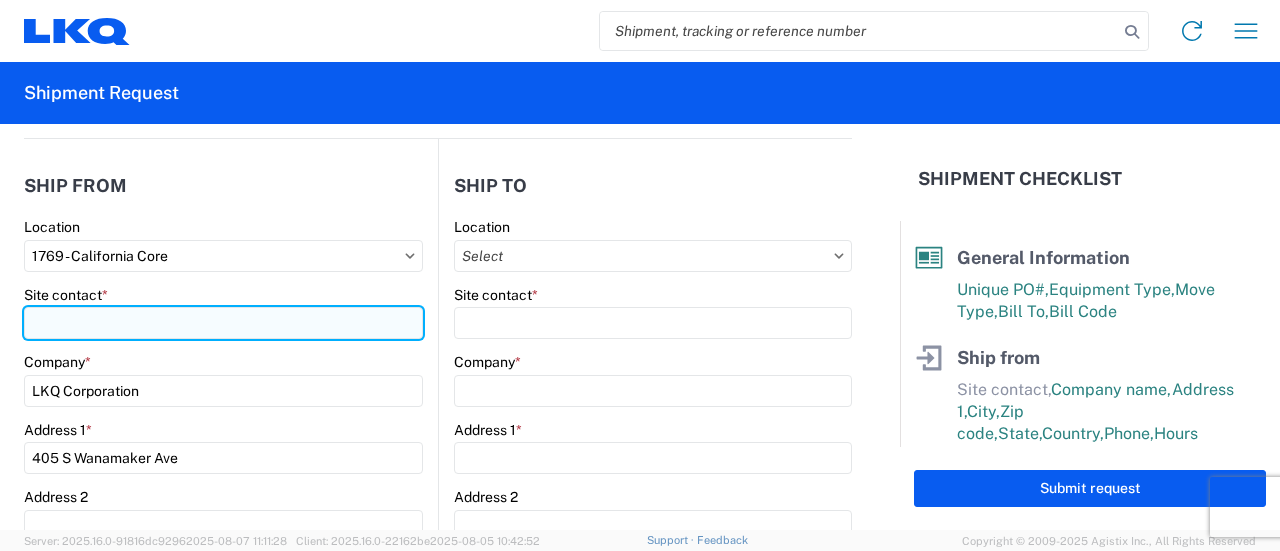 click on "Site contact  *" at bounding box center (223, 323) 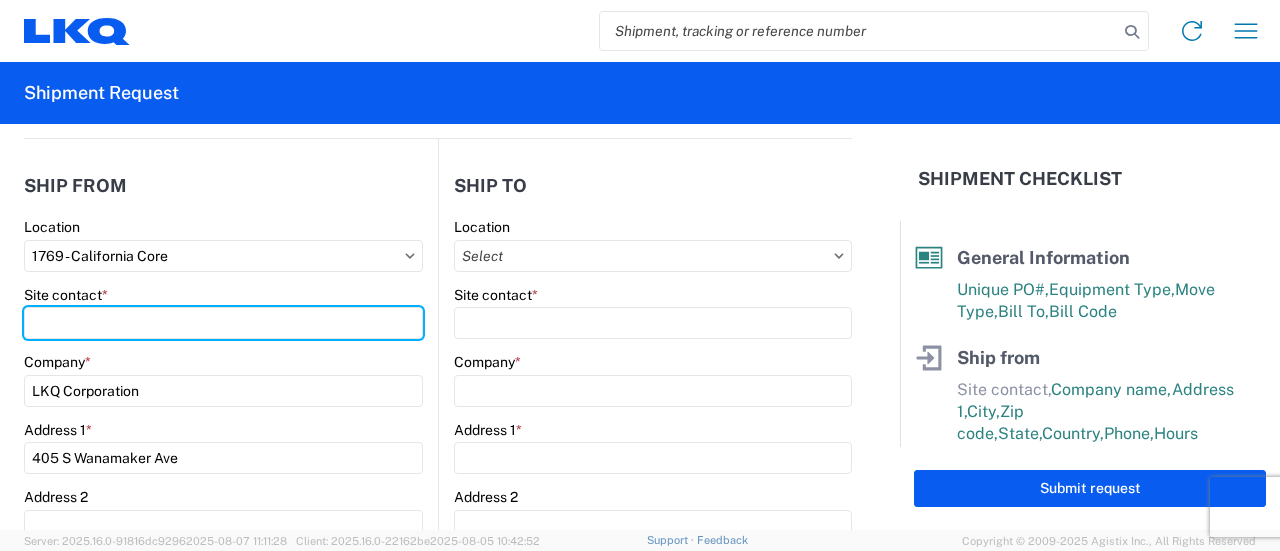 type on "[FIRST] [LAST]" 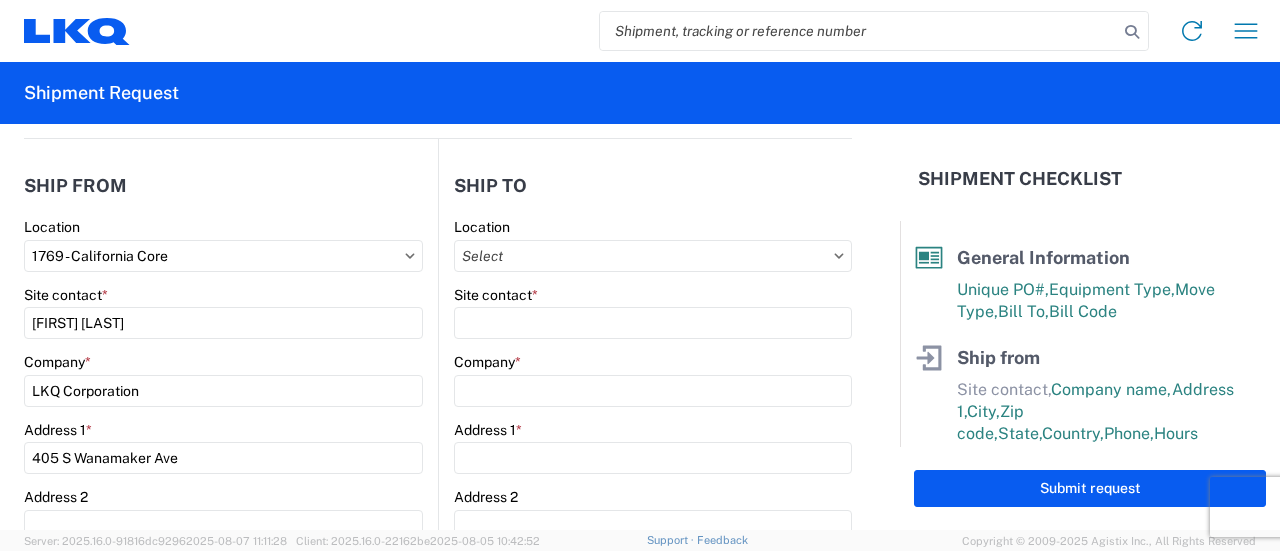 type on "Ms[LAST]@[DOMAIN]" 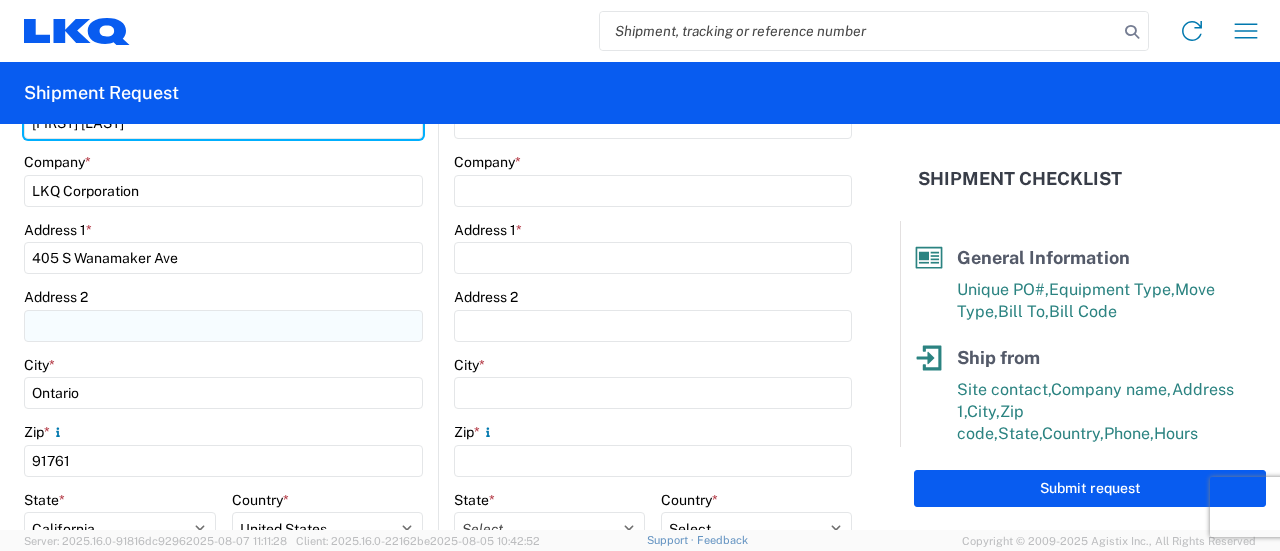 scroll, scrollTop: 600, scrollLeft: 0, axis: vertical 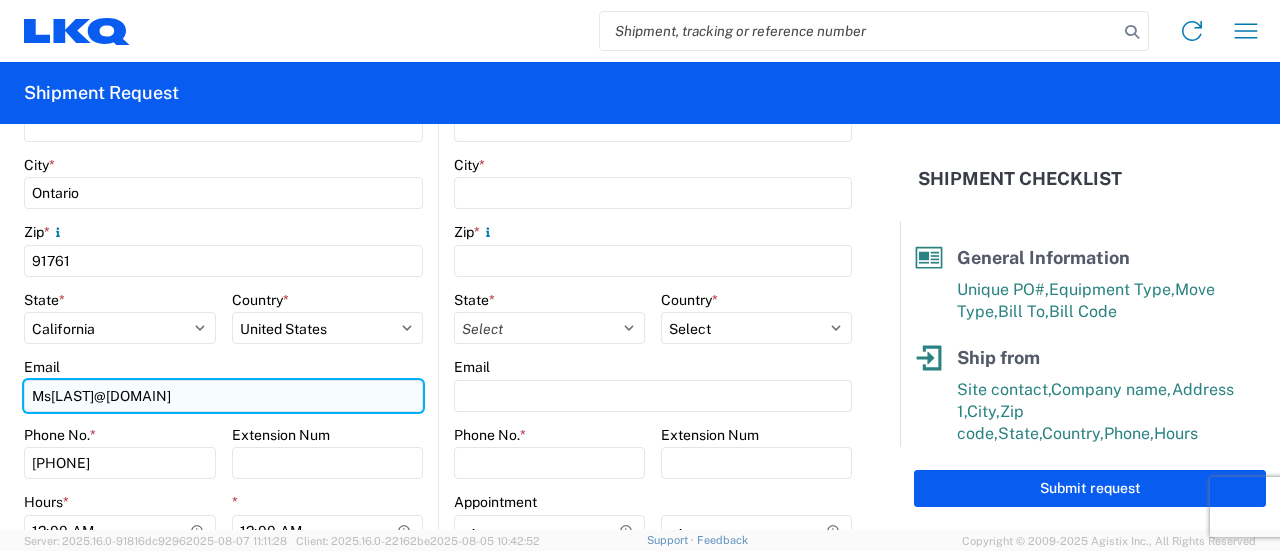 click on "Ms[LAST]@[DOMAIN]" at bounding box center [223, 396] 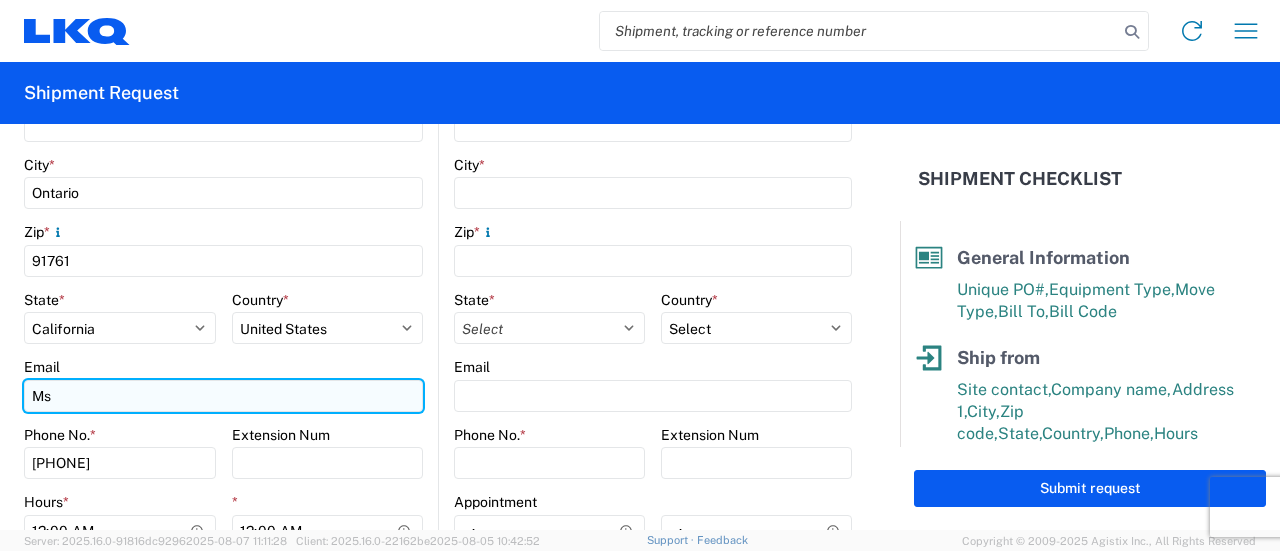 type on "M" 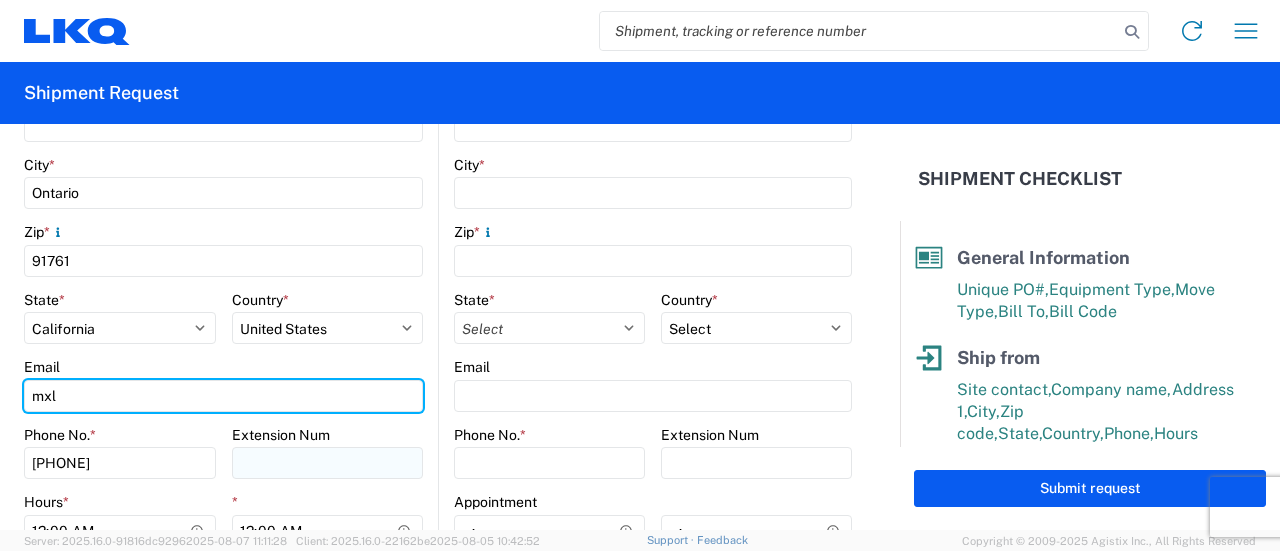 type on "[EMAIL]" 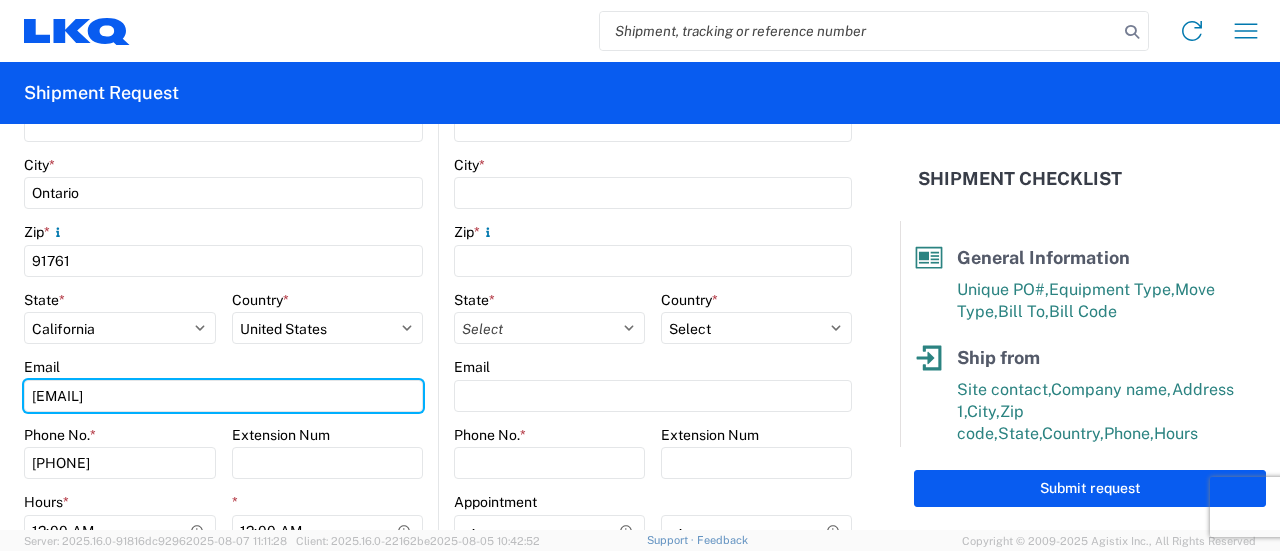scroll, scrollTop: 700, scrollLeft: 0, axis: vertical 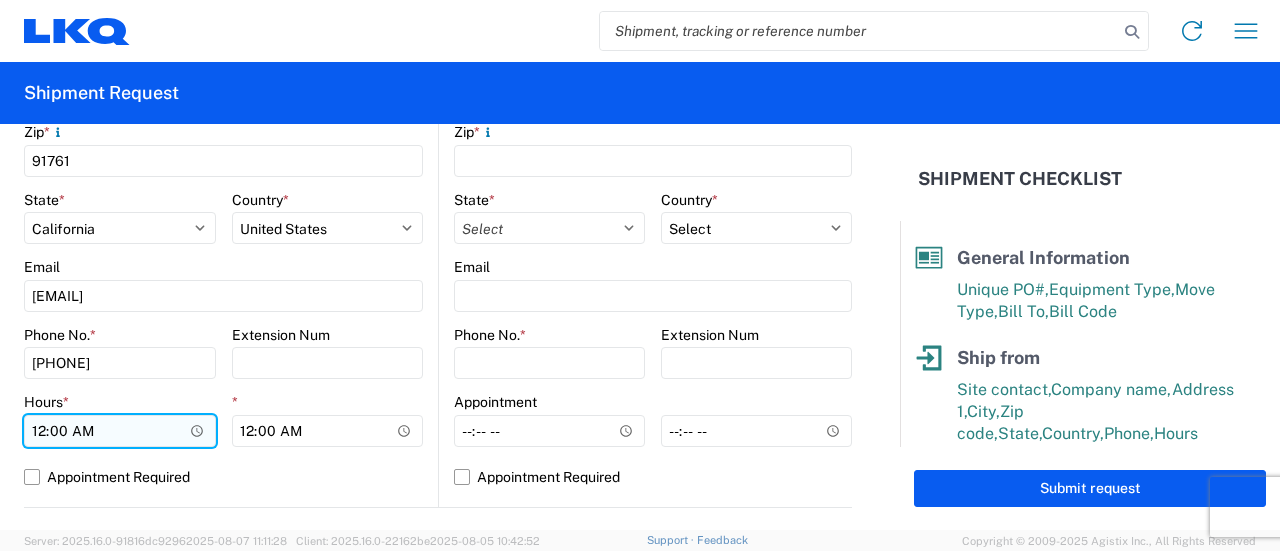 click on "00:00" at bounding box center (120, 431) 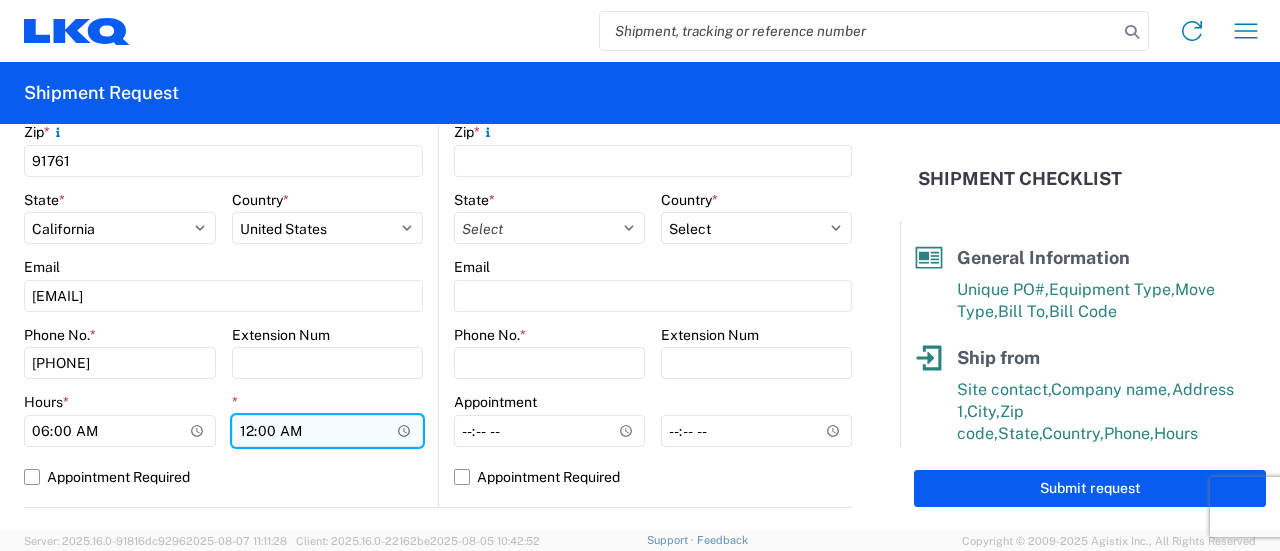 type on "06:00" 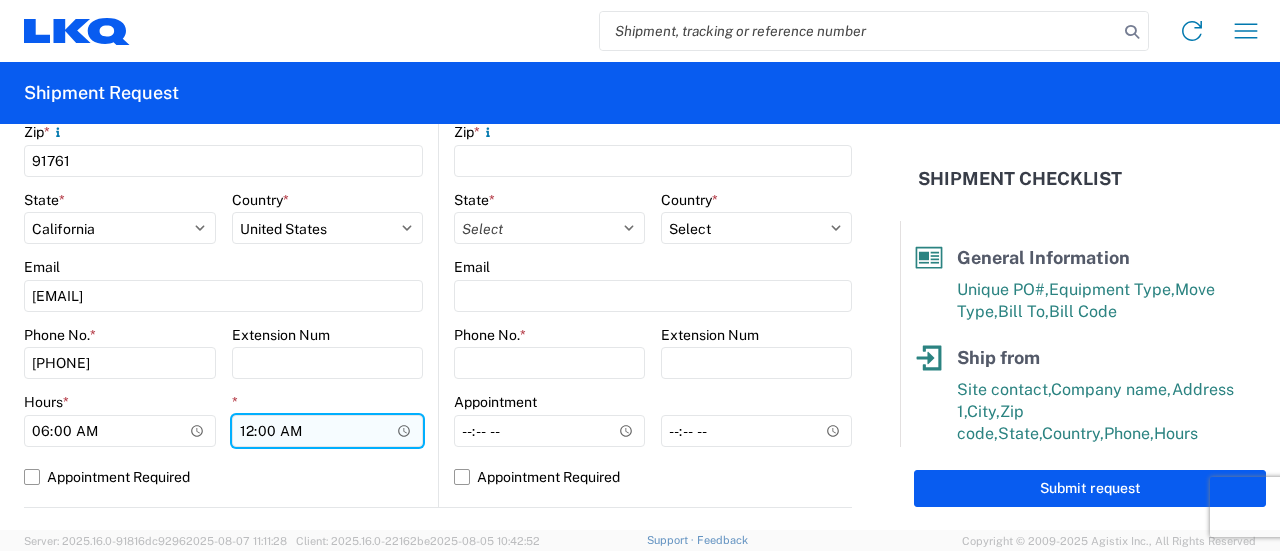 click on "00:00" at bounding box center (328, 431) 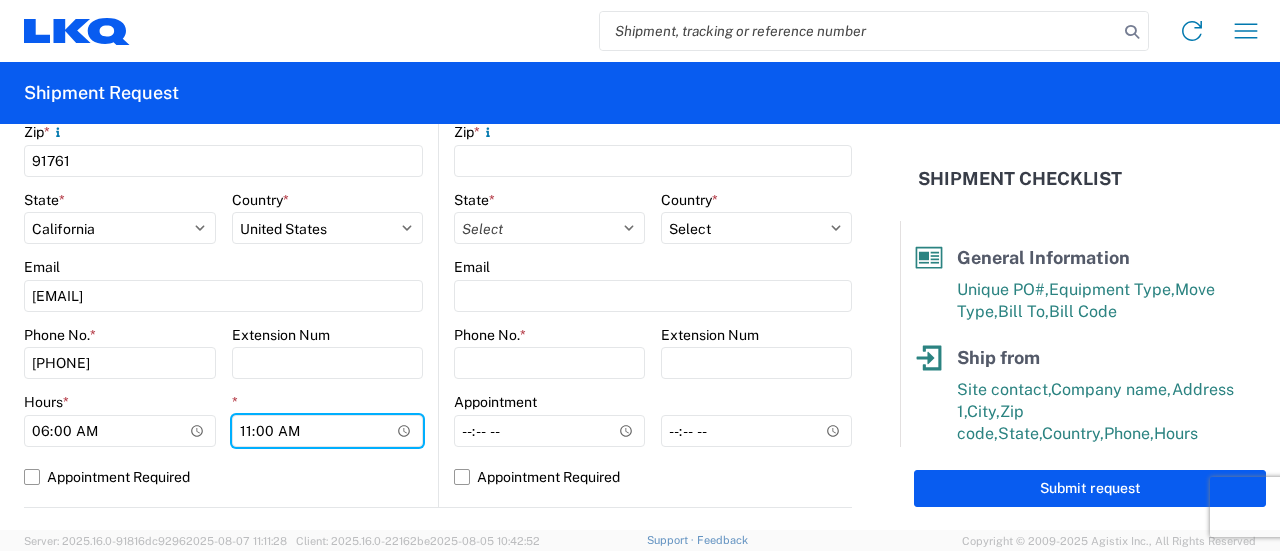 type on "11:00" 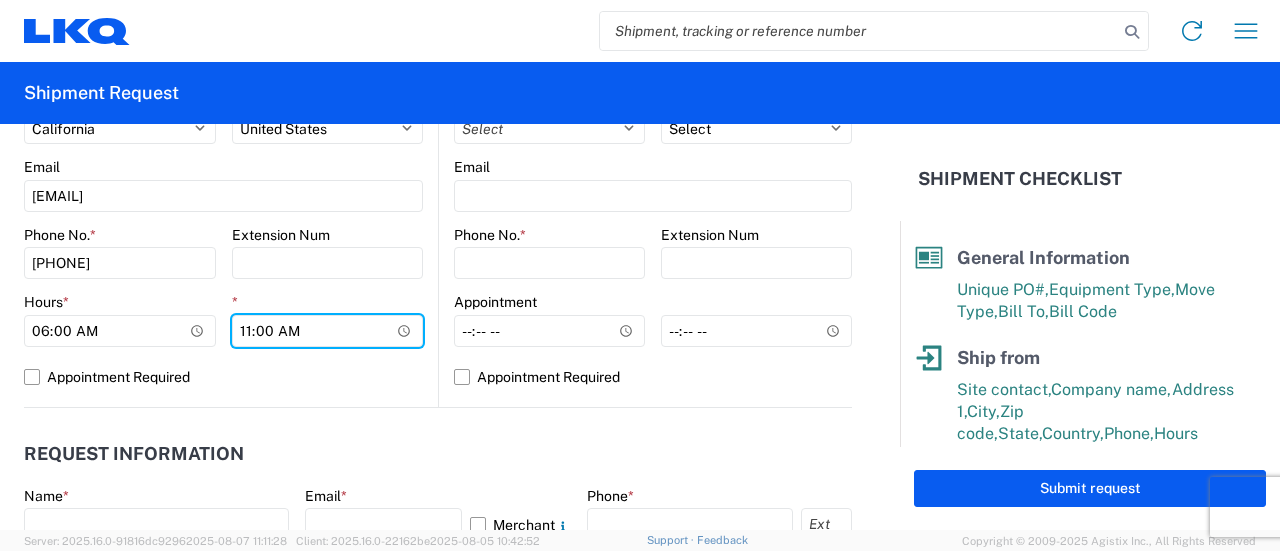 scroll, scrollTop: 900, scrollLeft: 0, axis: vertical 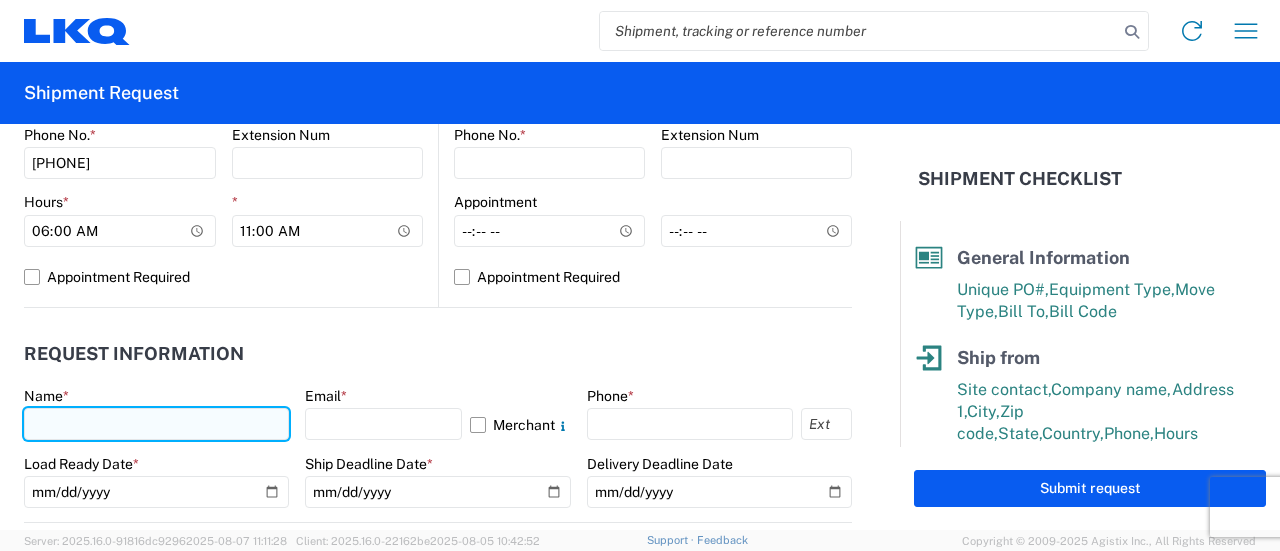 click 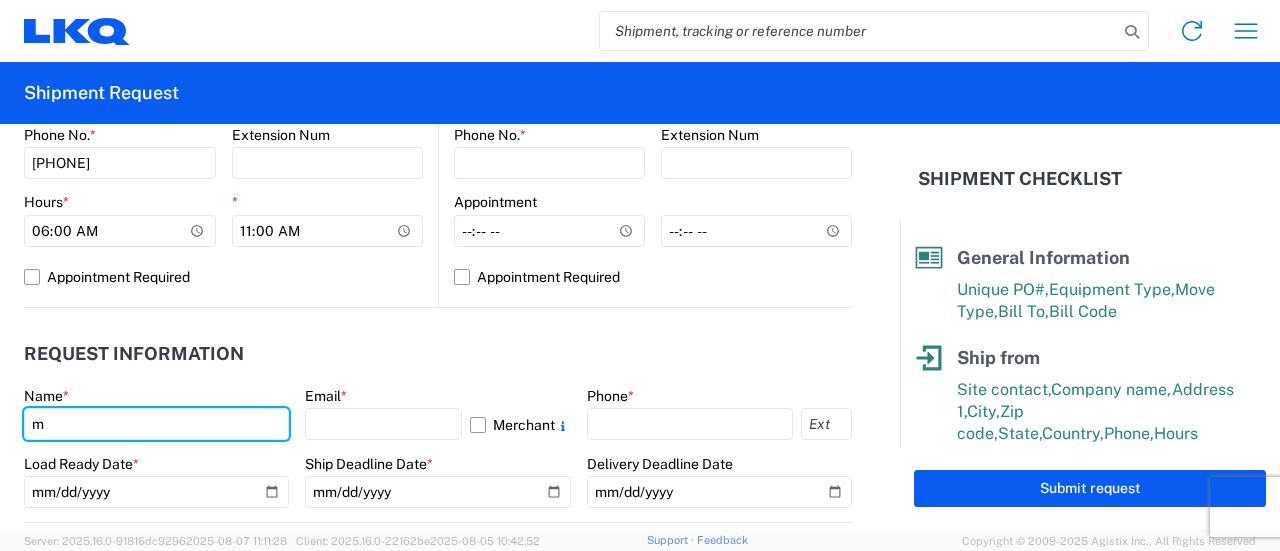 type on "[FIRST] [LAST]" 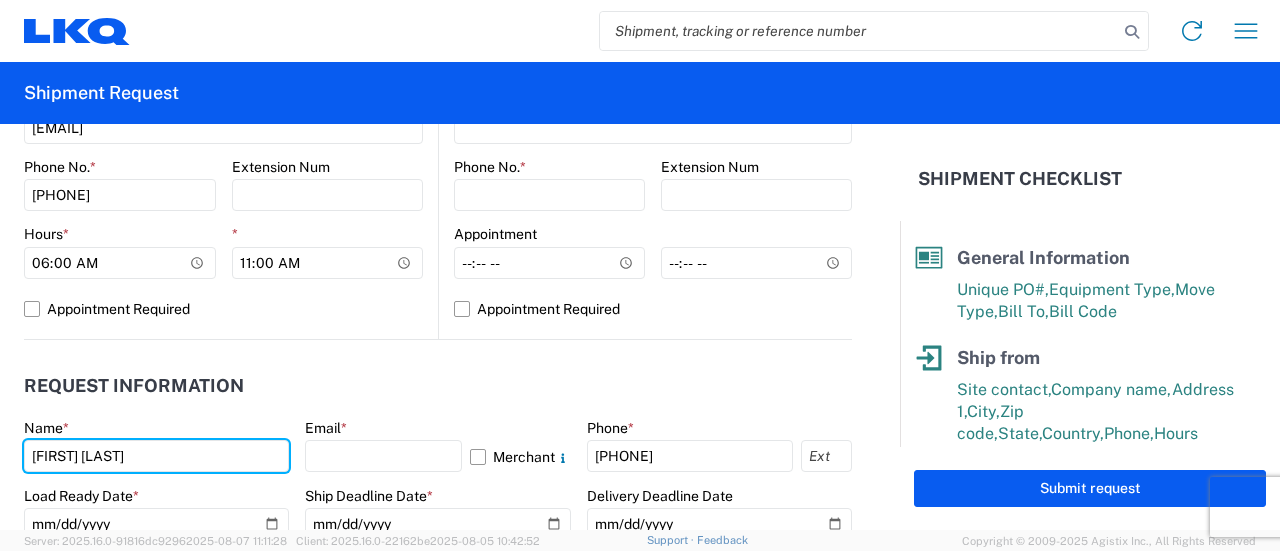 scroll, scrollTop: 900, scrollLeft: 0, axis: vertical 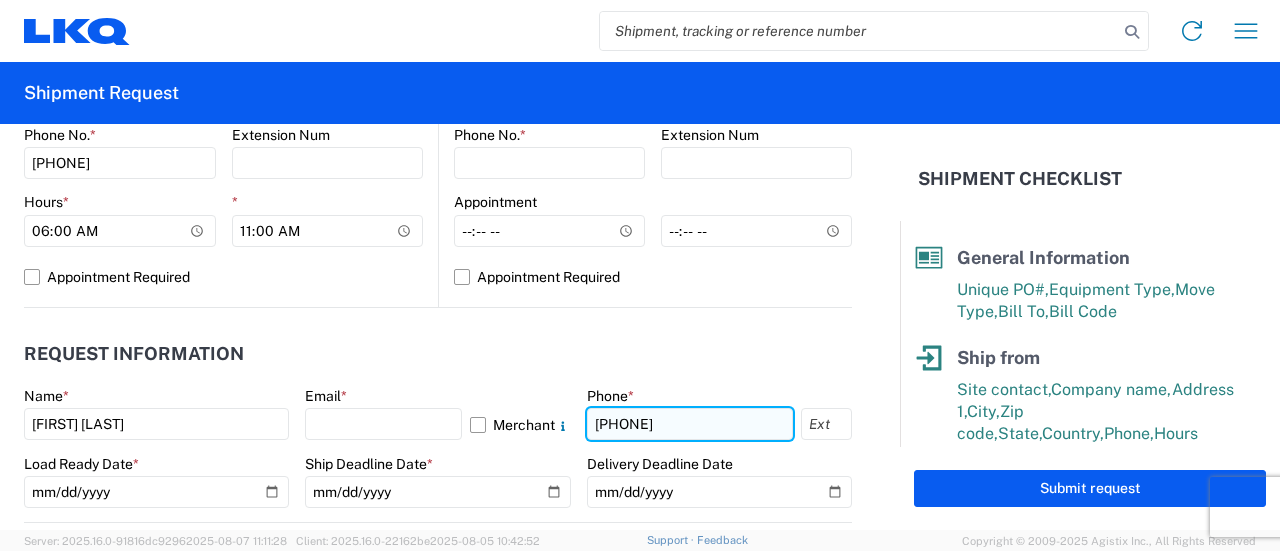 click on "[PHONE]" 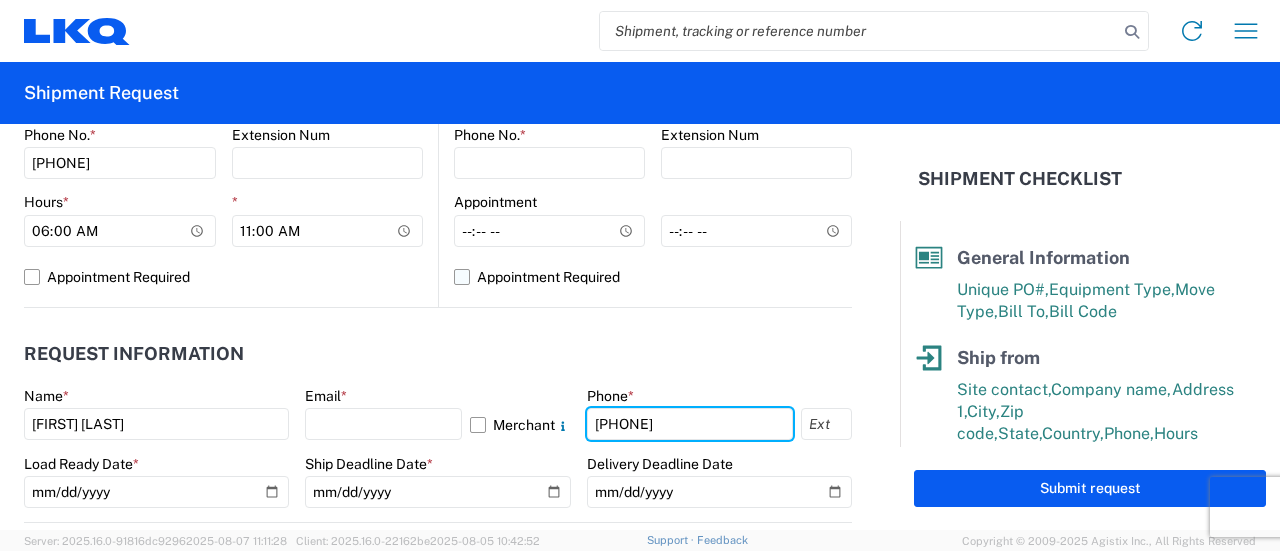 type on "[PHONE]" 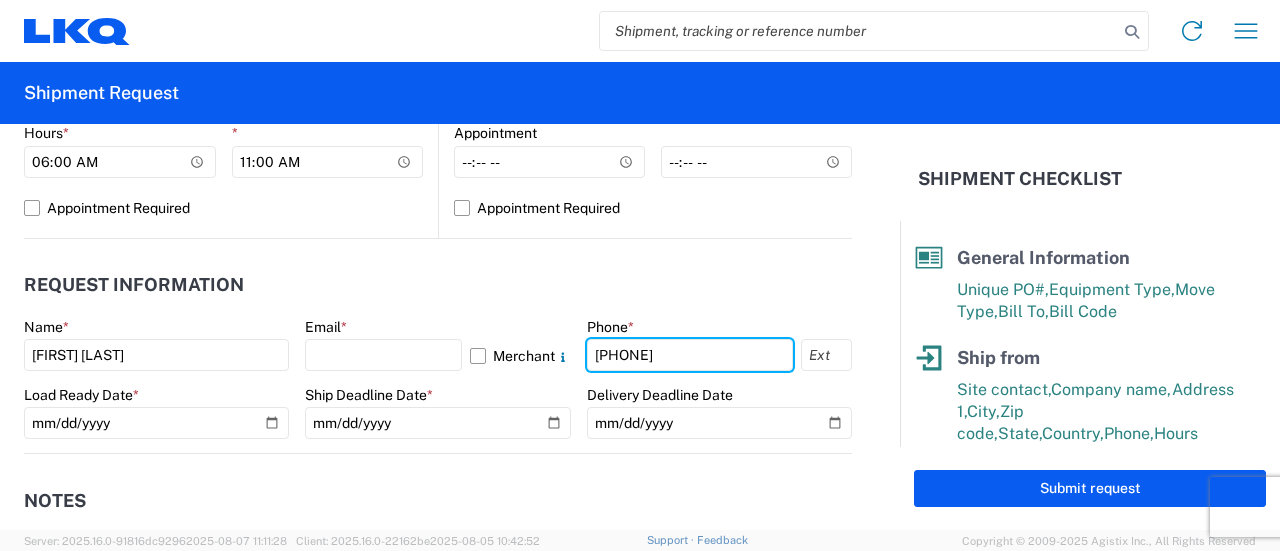 scroll, scrollTop: 1000, scrollLeft: 0, axis: vertical 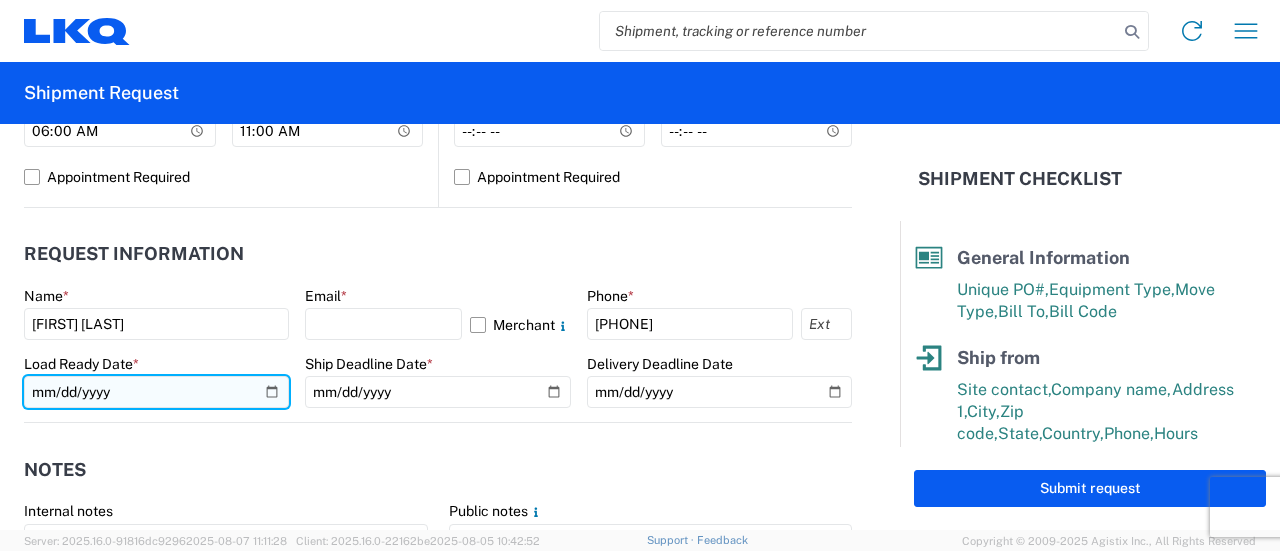 click 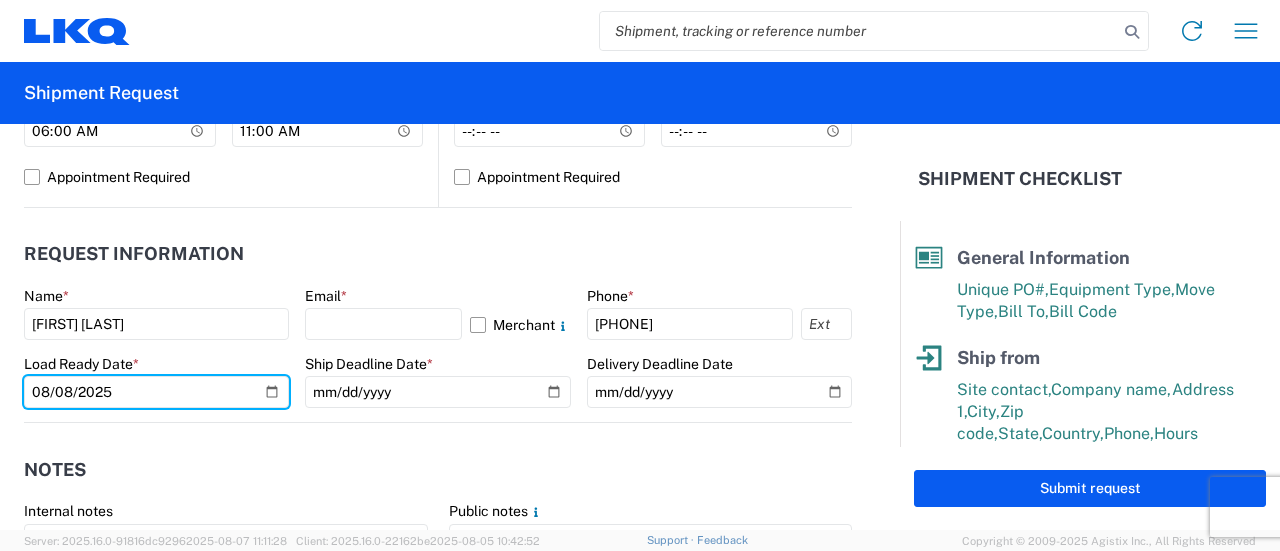 type on "2025-08-08" 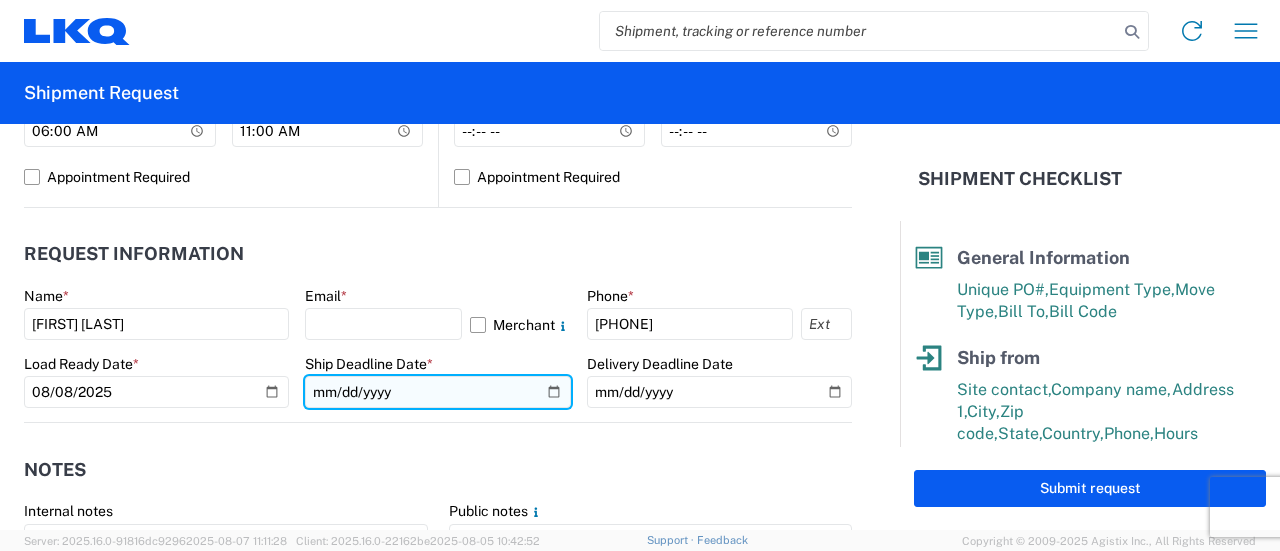 click 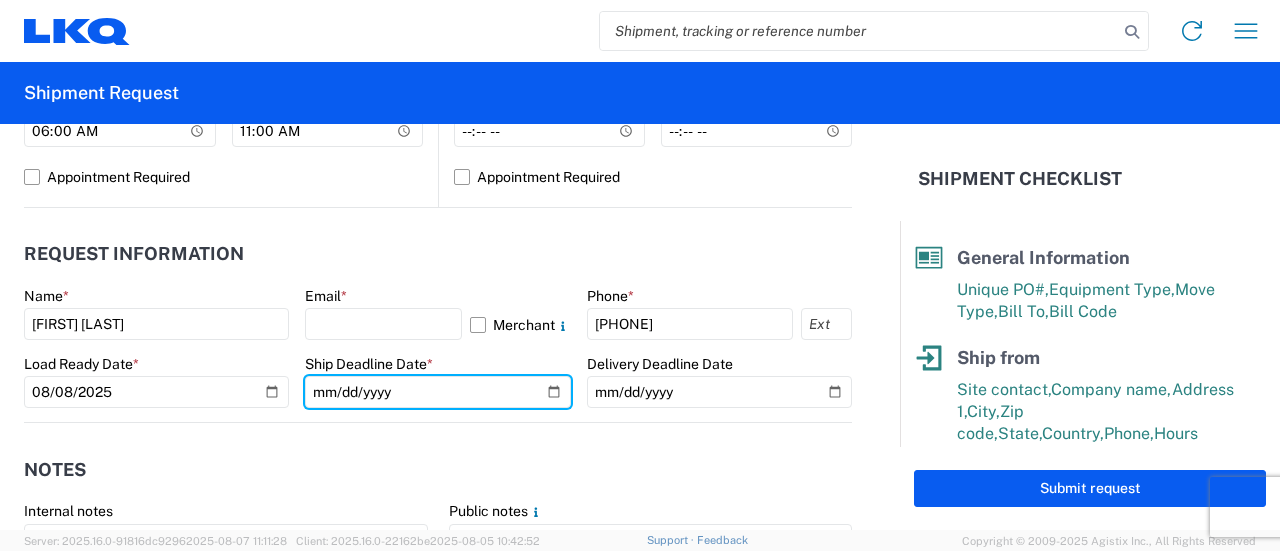 type on "2025-08-08" 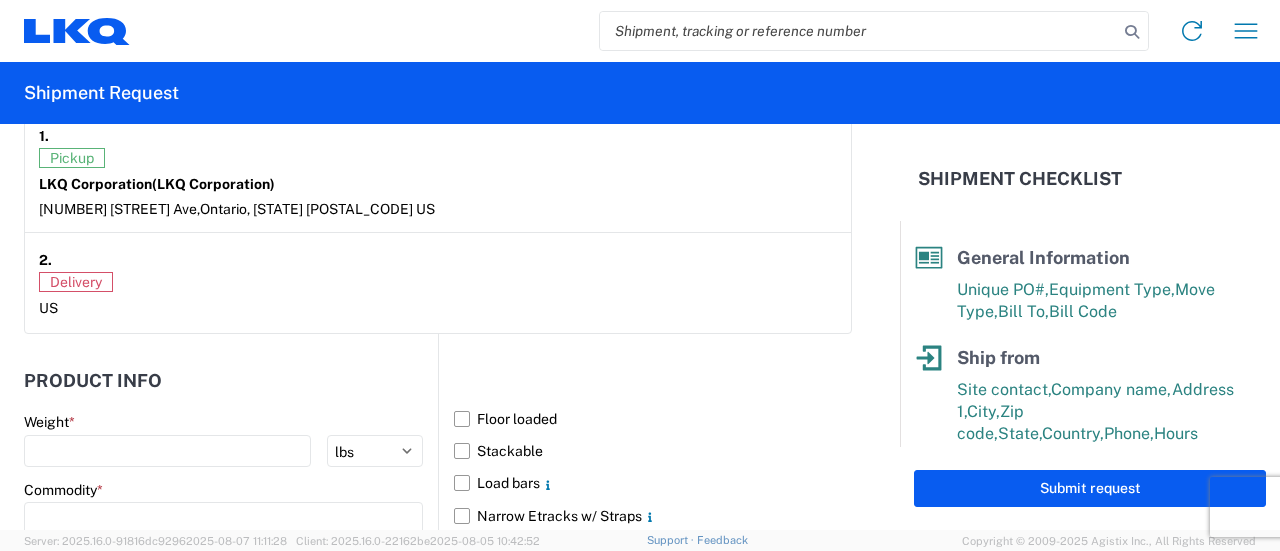 scroll, scrollTop: 1700, scrollLeft: 0, axis: vertical 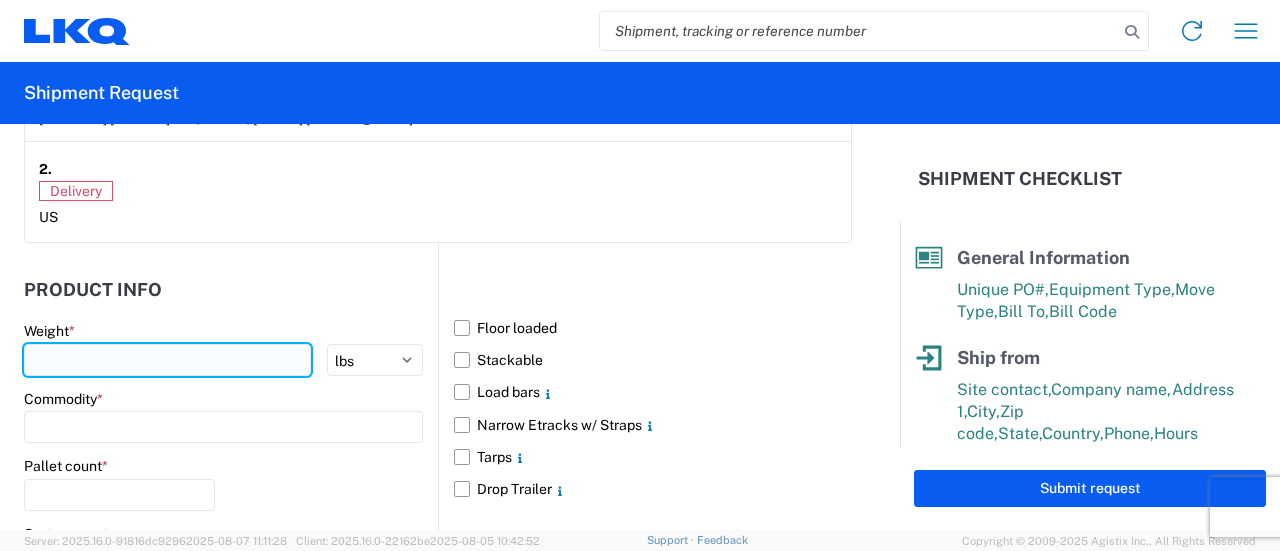 click 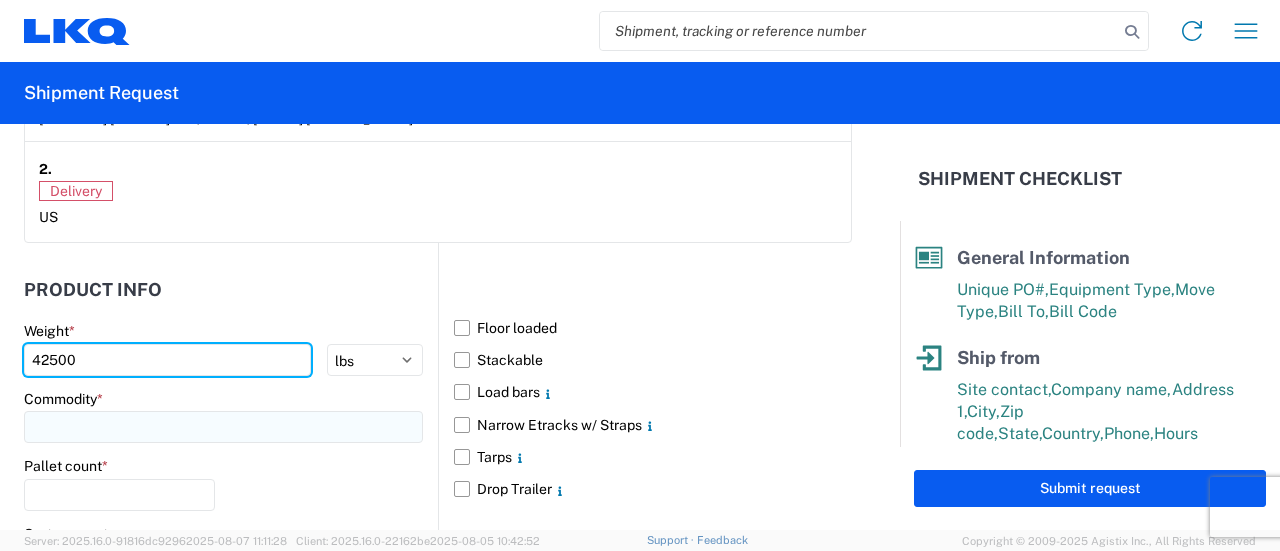 type on "42500" 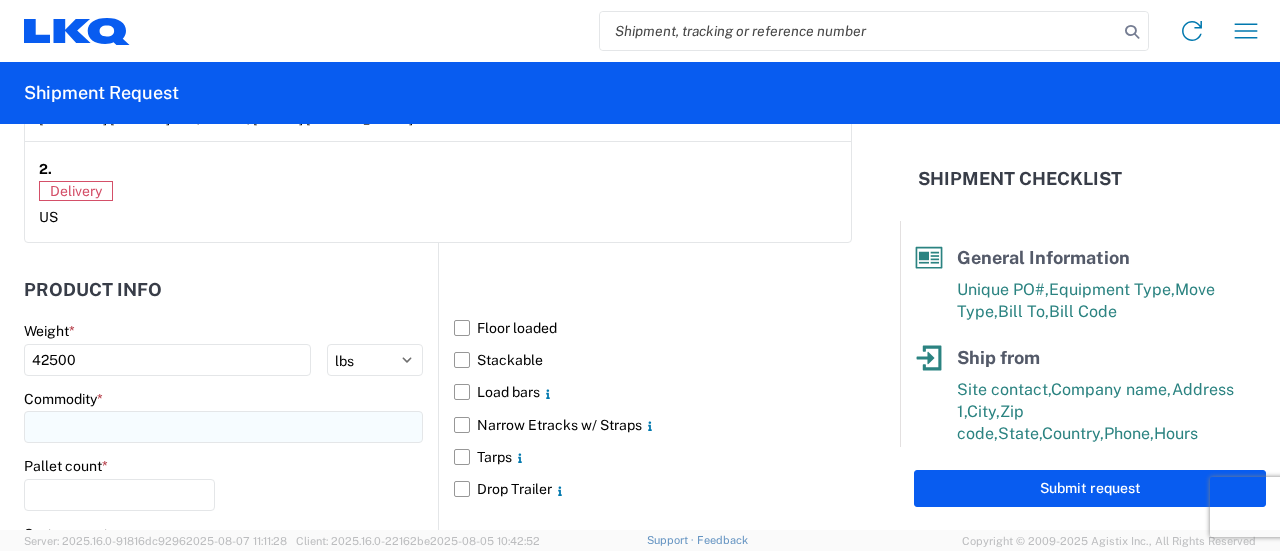 click 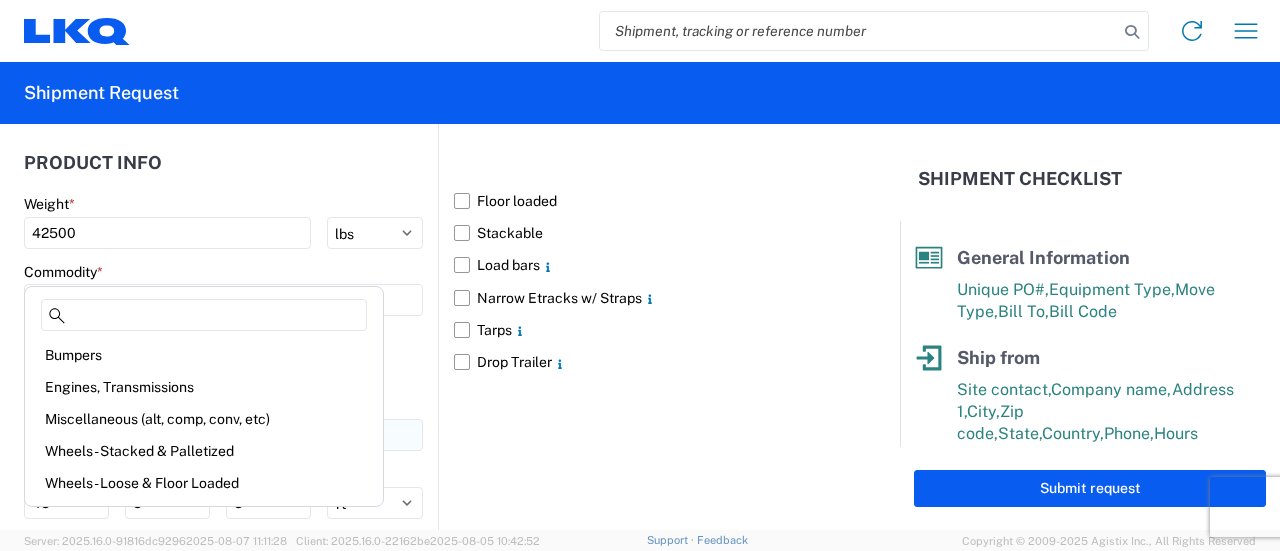 scroll, scrollTop: 1900, scrollLeft: 0, axis: vertical 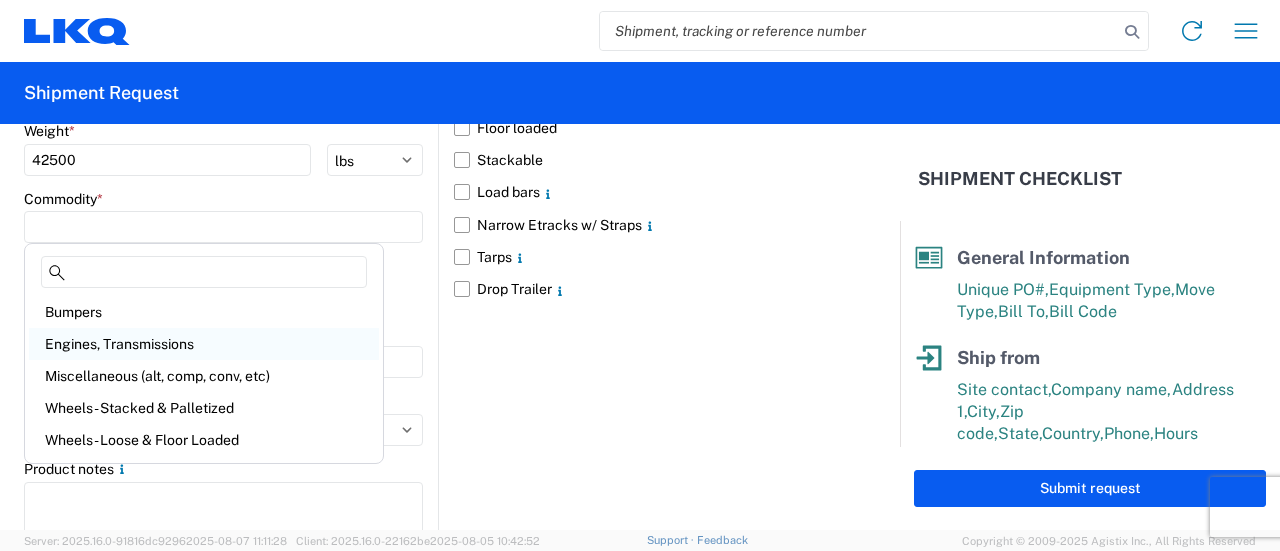 click on "Engines, Transmissions" 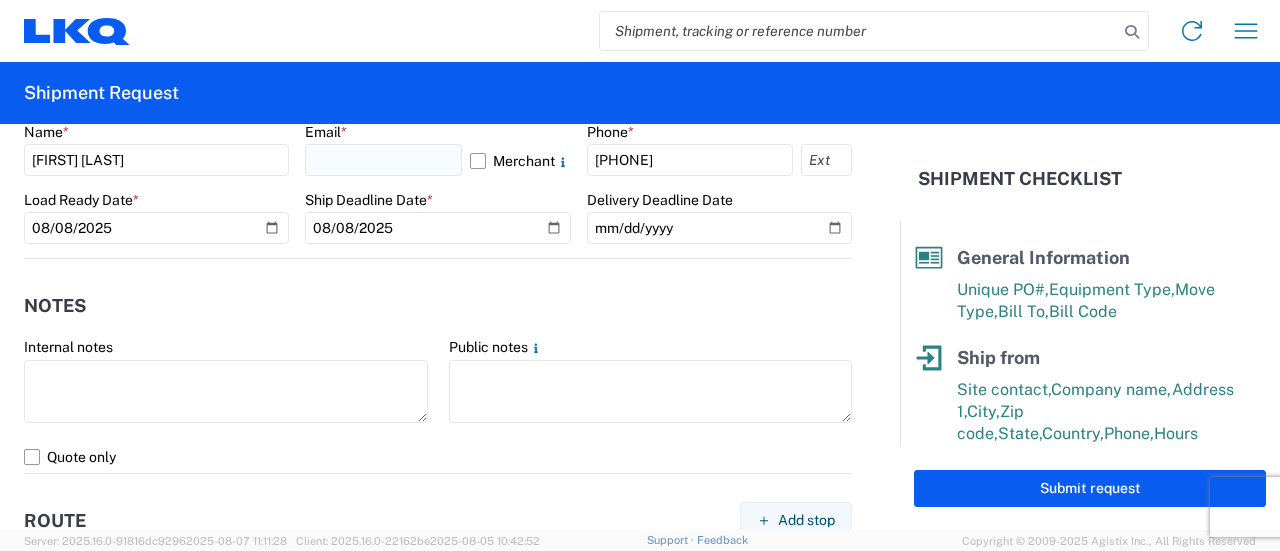 scroll, scrollTop: 1064, scrollLeft: 0, axis: vertical 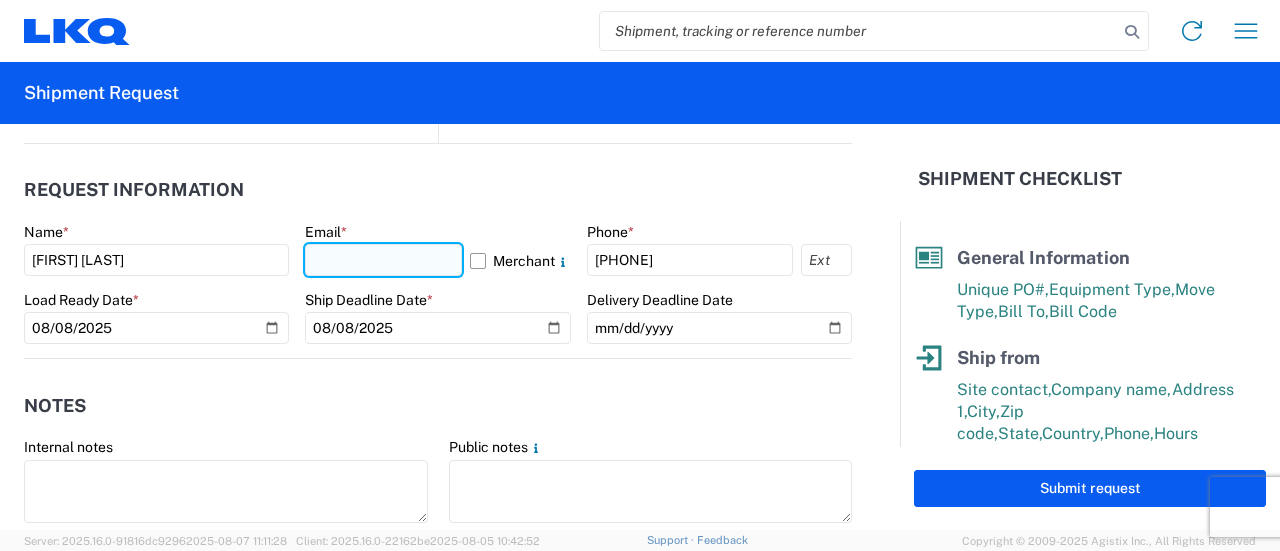 click 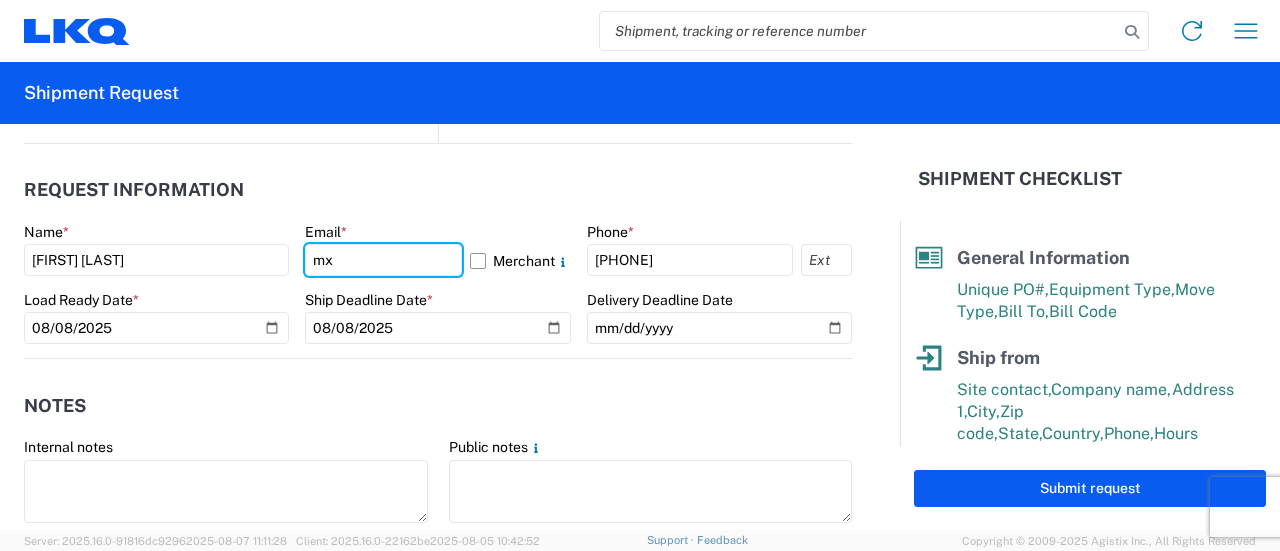 type on "[EMAIL]" 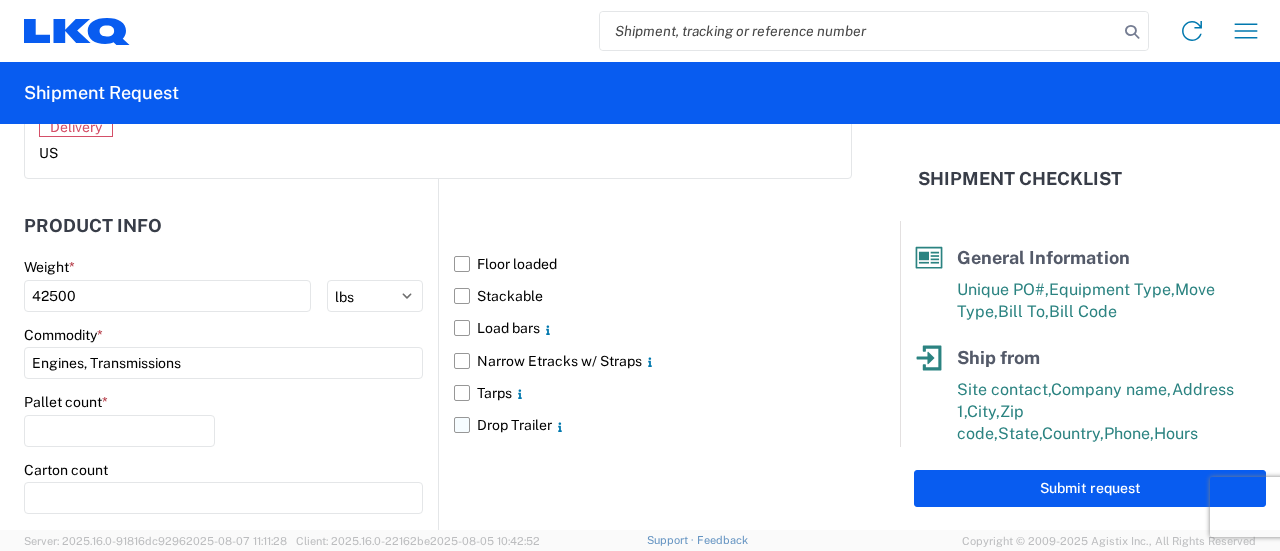 scroll, scrollTop: 1964, scrollLeft: 0, axis: vertical 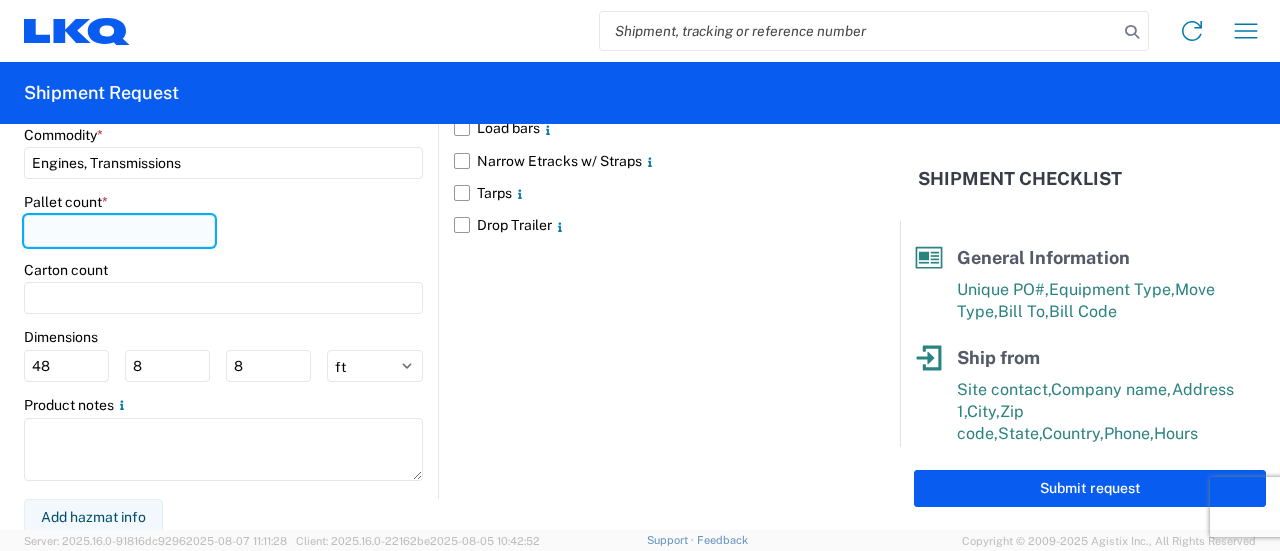 click 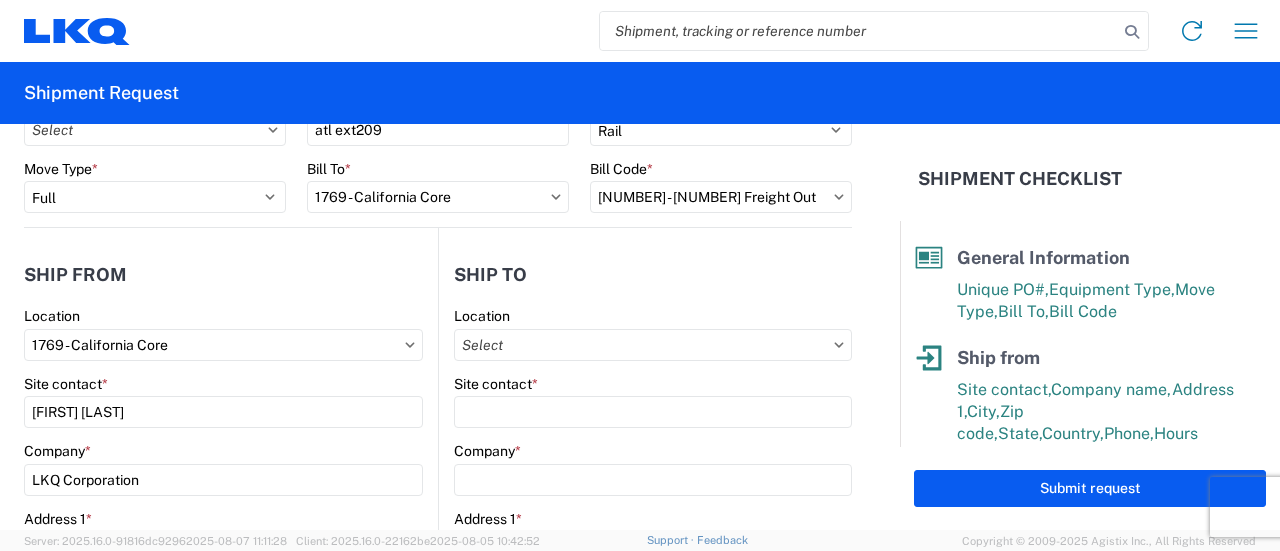 scroll, scrollTop: 64, scrollLeft: 0, axis: vertical 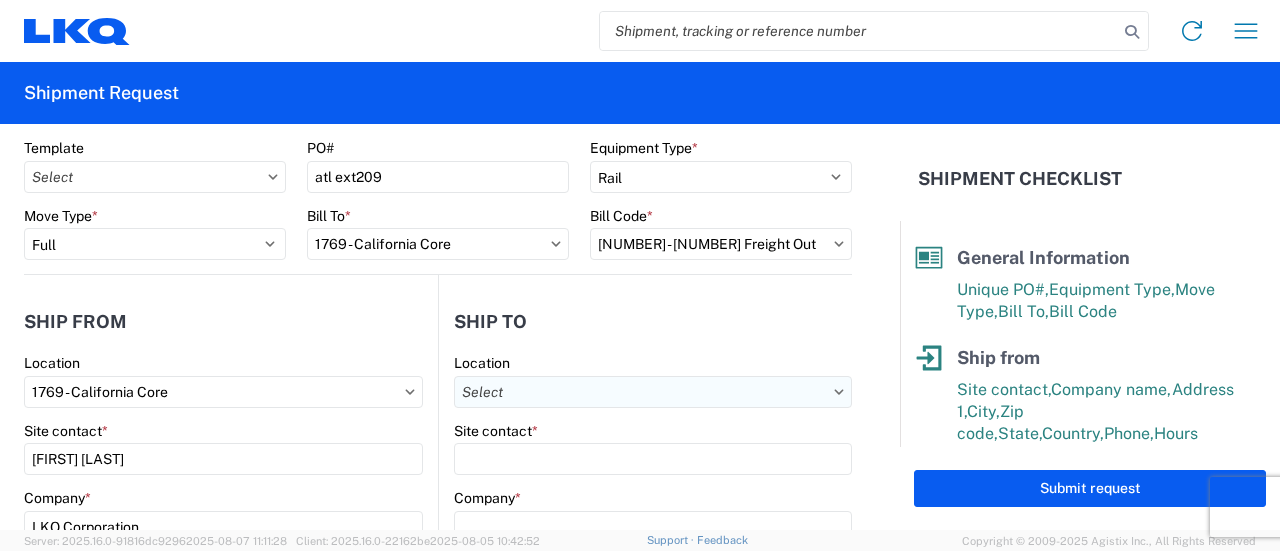 type on "30" 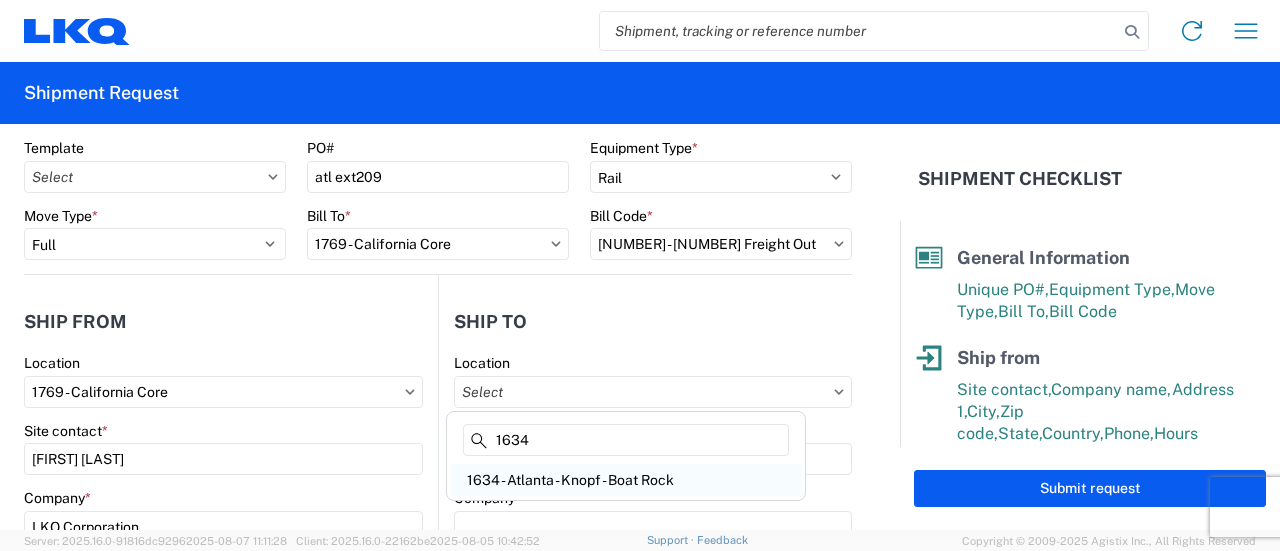 type on "1634" 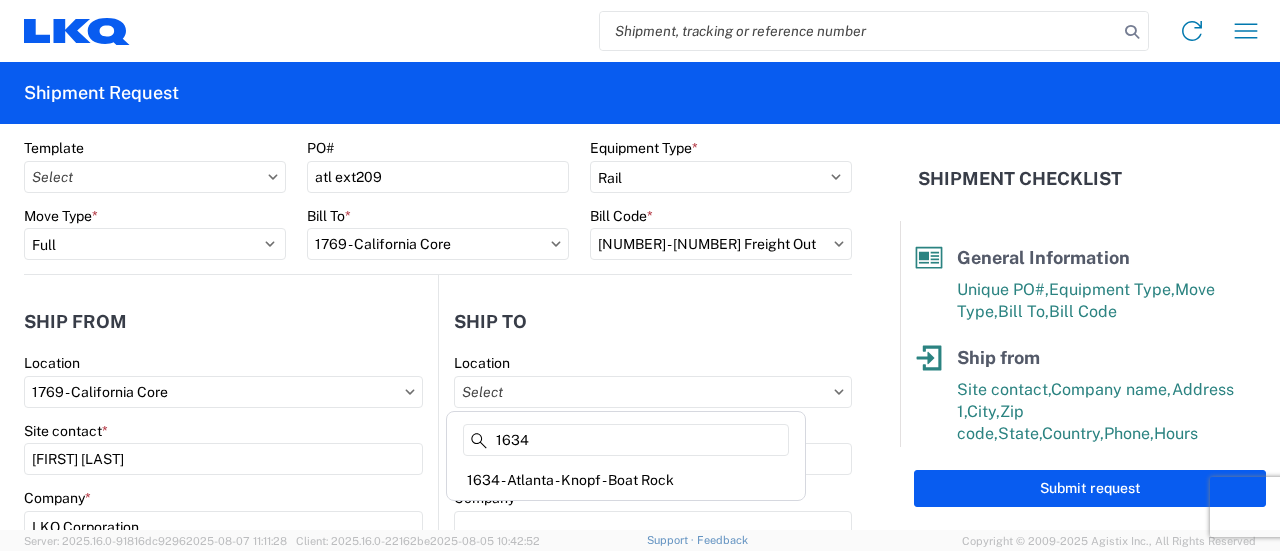click on "1634 - Atlanta - Knopf - Boat Rock" 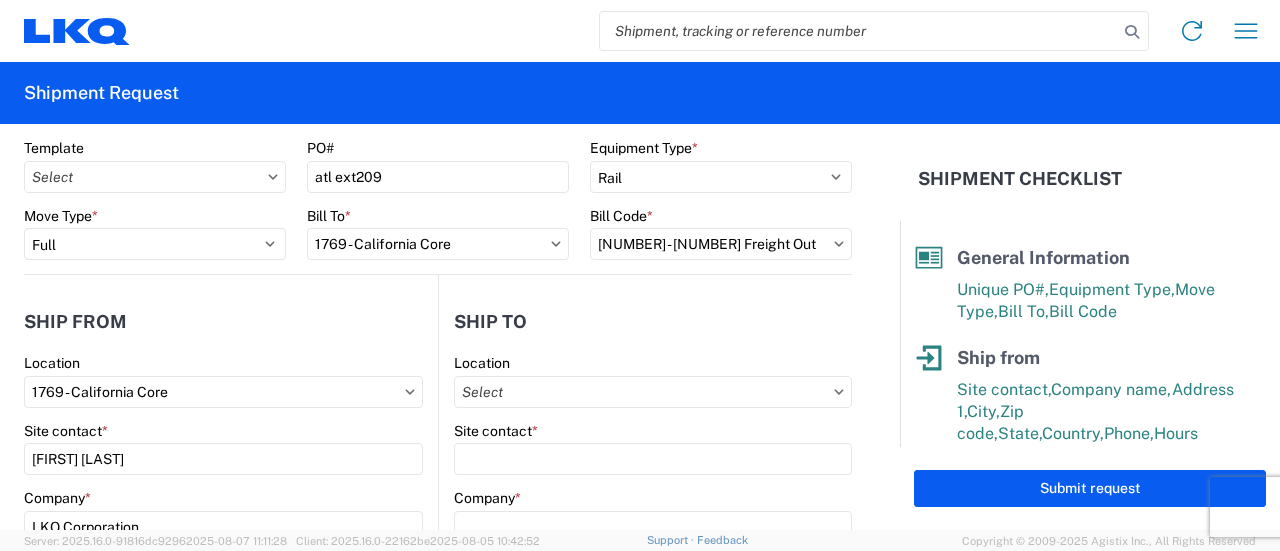 type on "1634 - Atlanta - Knopf - Boat Rock" 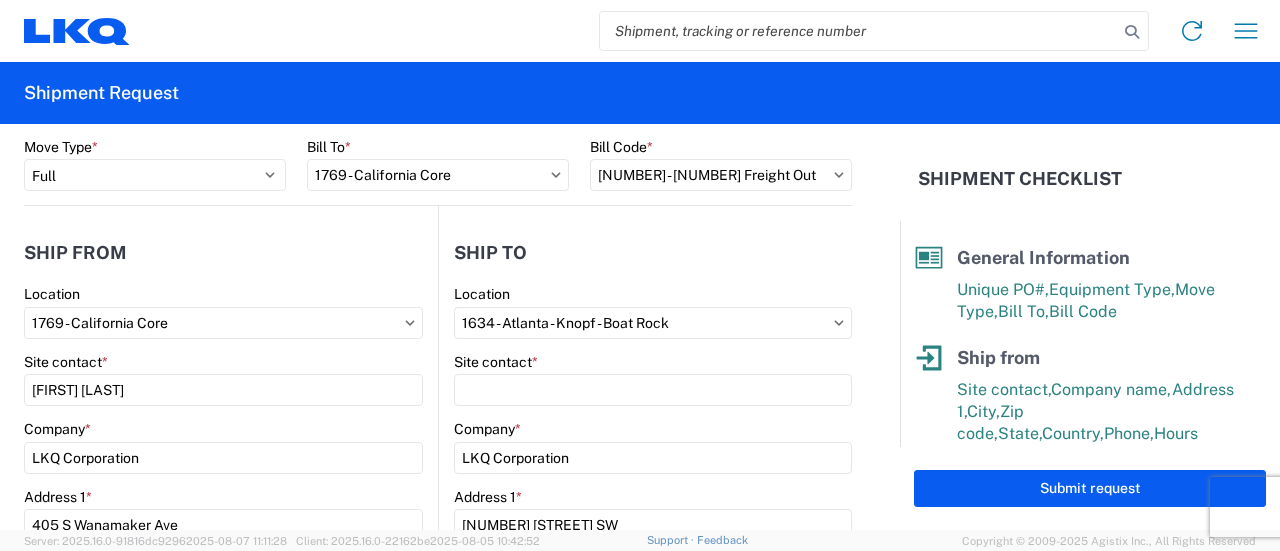 select on "US" 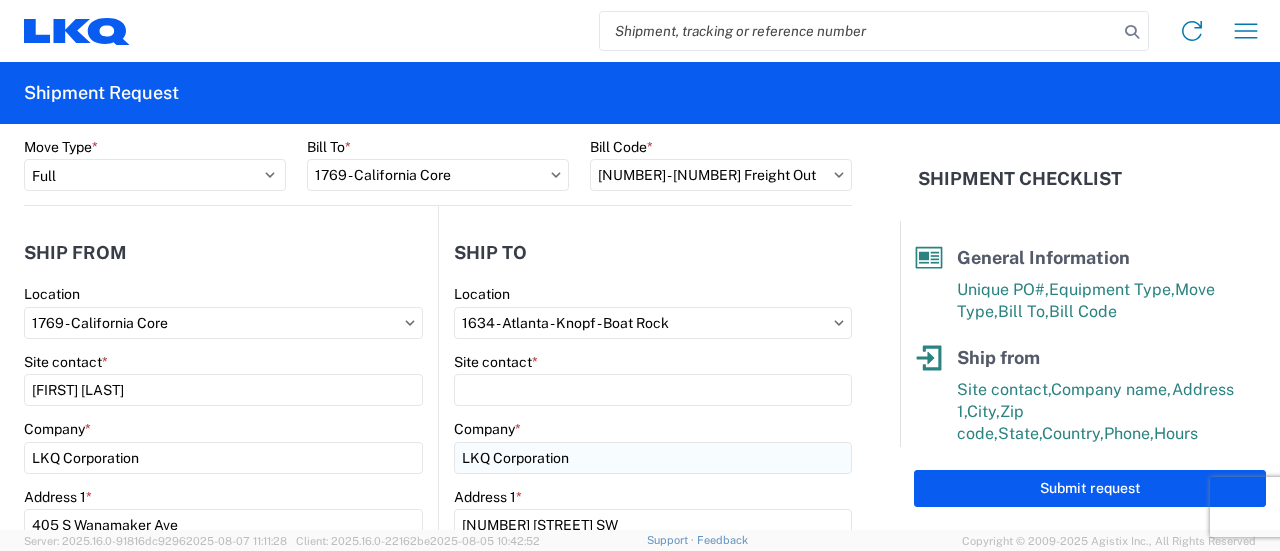 scroll, scrollTop: 164, scrollLeft: 0, axis: vertical 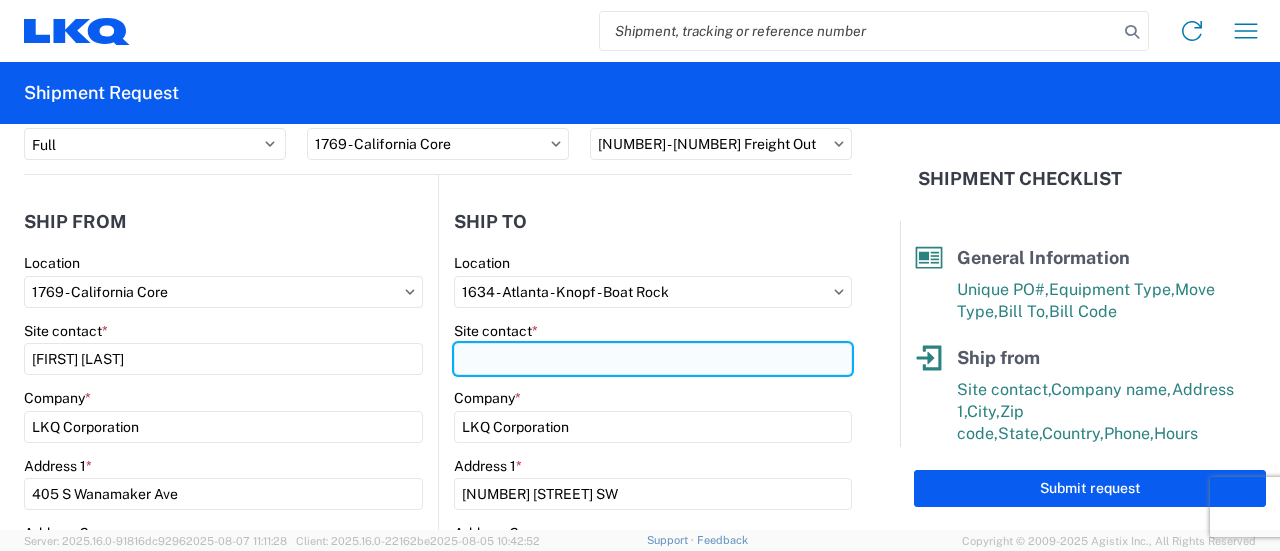 click on "Site contact  *" at bounding box center (653, 359) 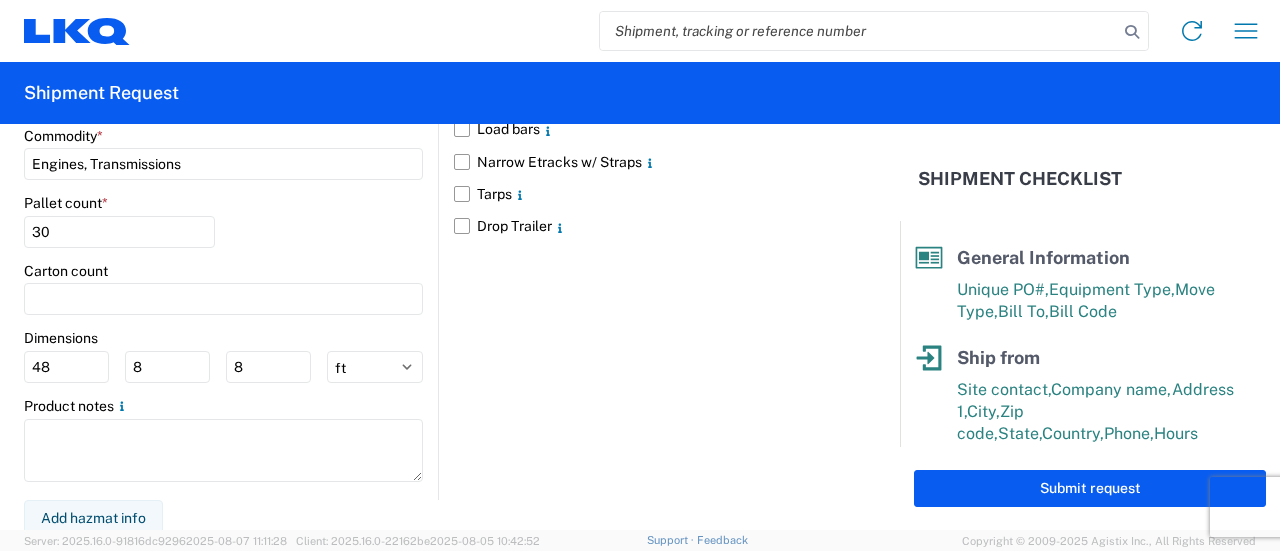 scroll, scrollTop: 1486, scrollLeft: 0, axis: vertical 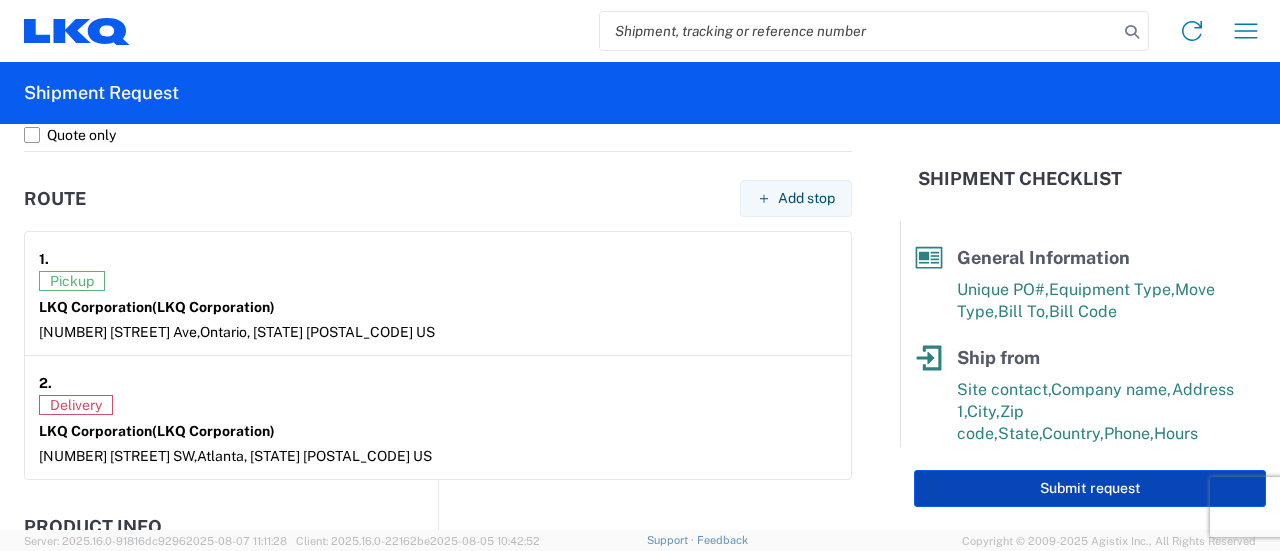 click on "Submit request" 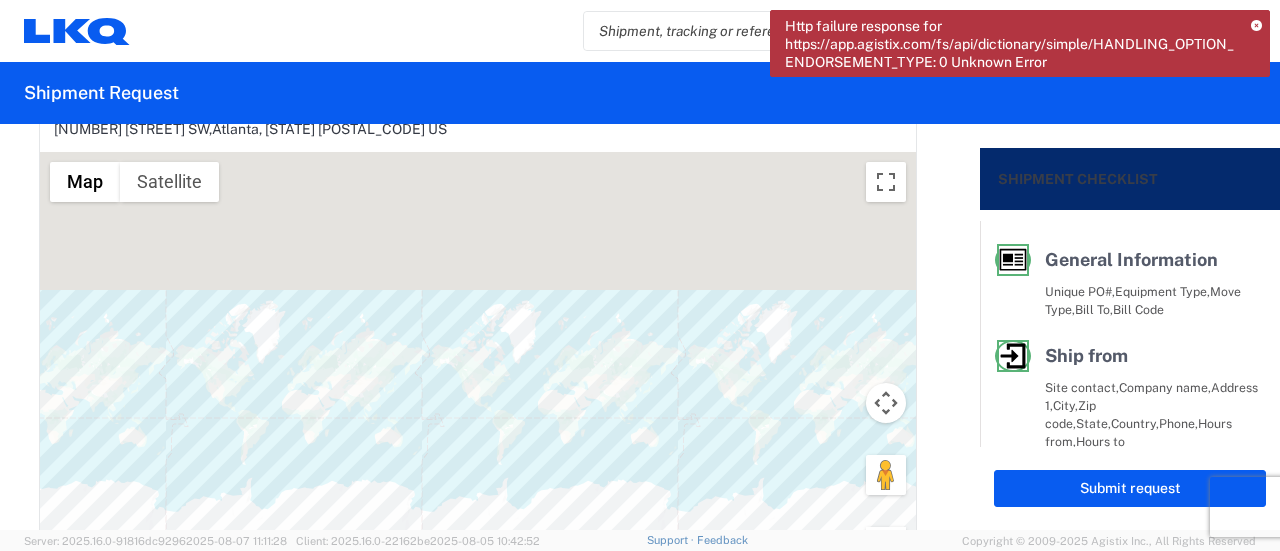 scroll, scrollTop: 1700, scrollLeft: 0, axis: vertical 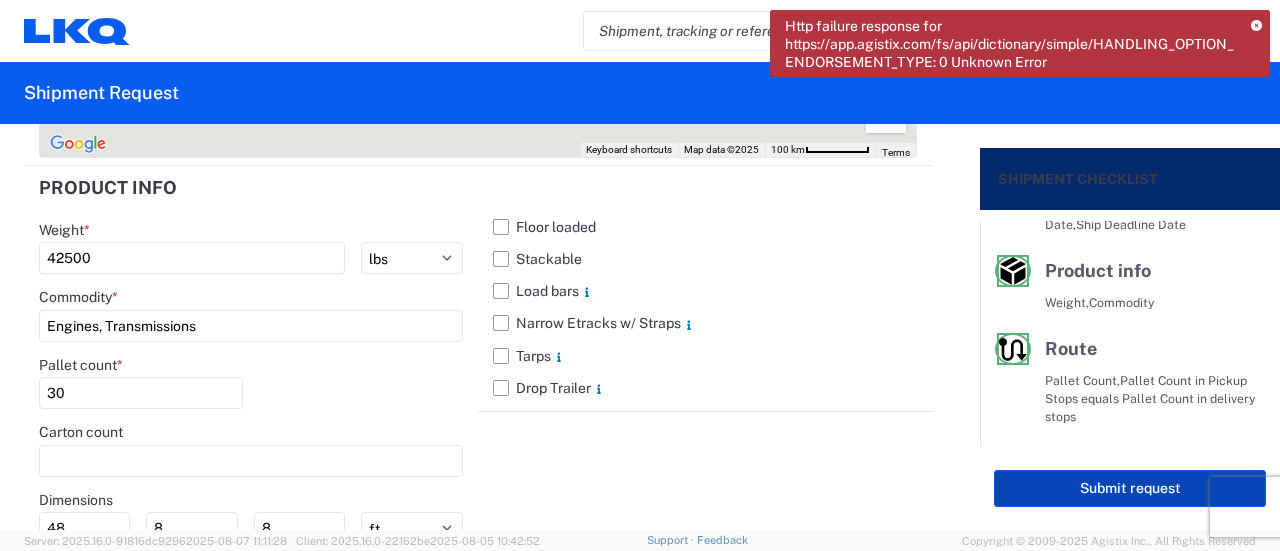 click on "Submit request" 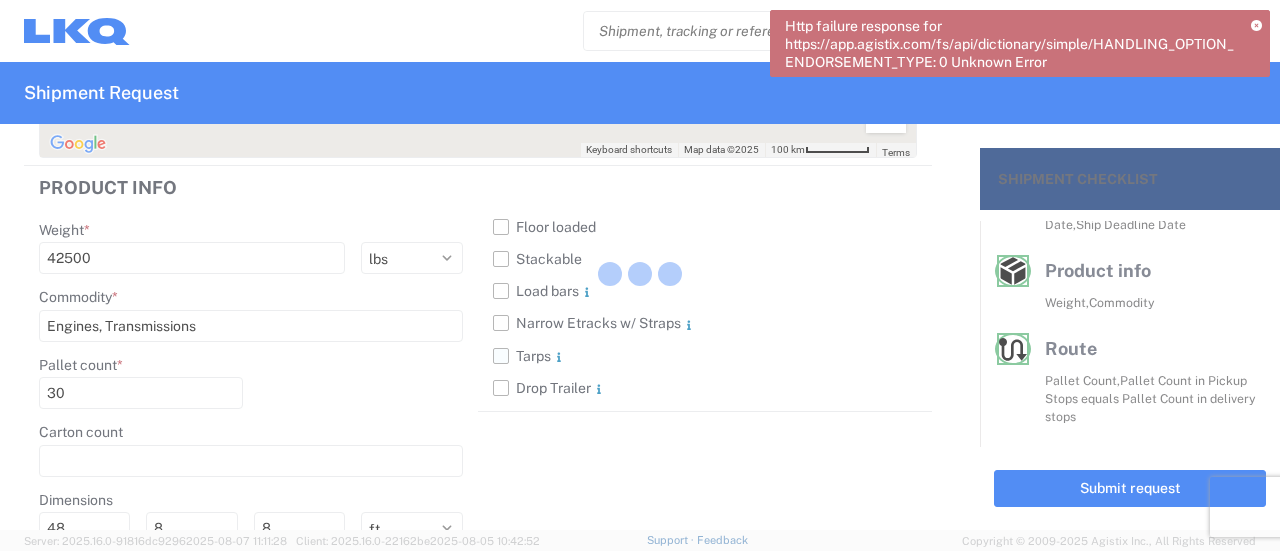 scroll, scrollTop: 2241, scrollLeft: 0, axis: vertical 